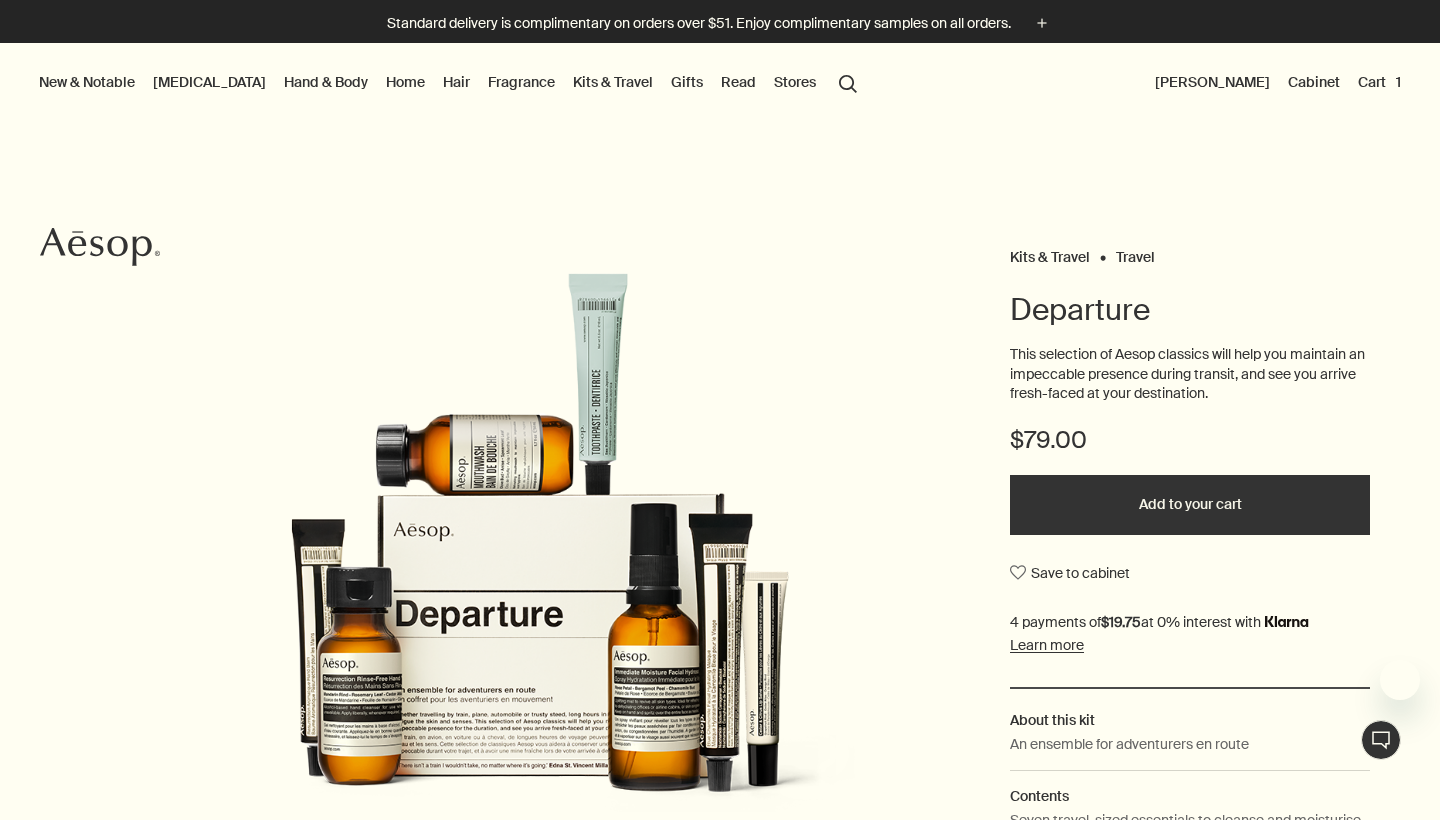 scroll, scrollTop: 0, scrollLeft: 0, axis: both 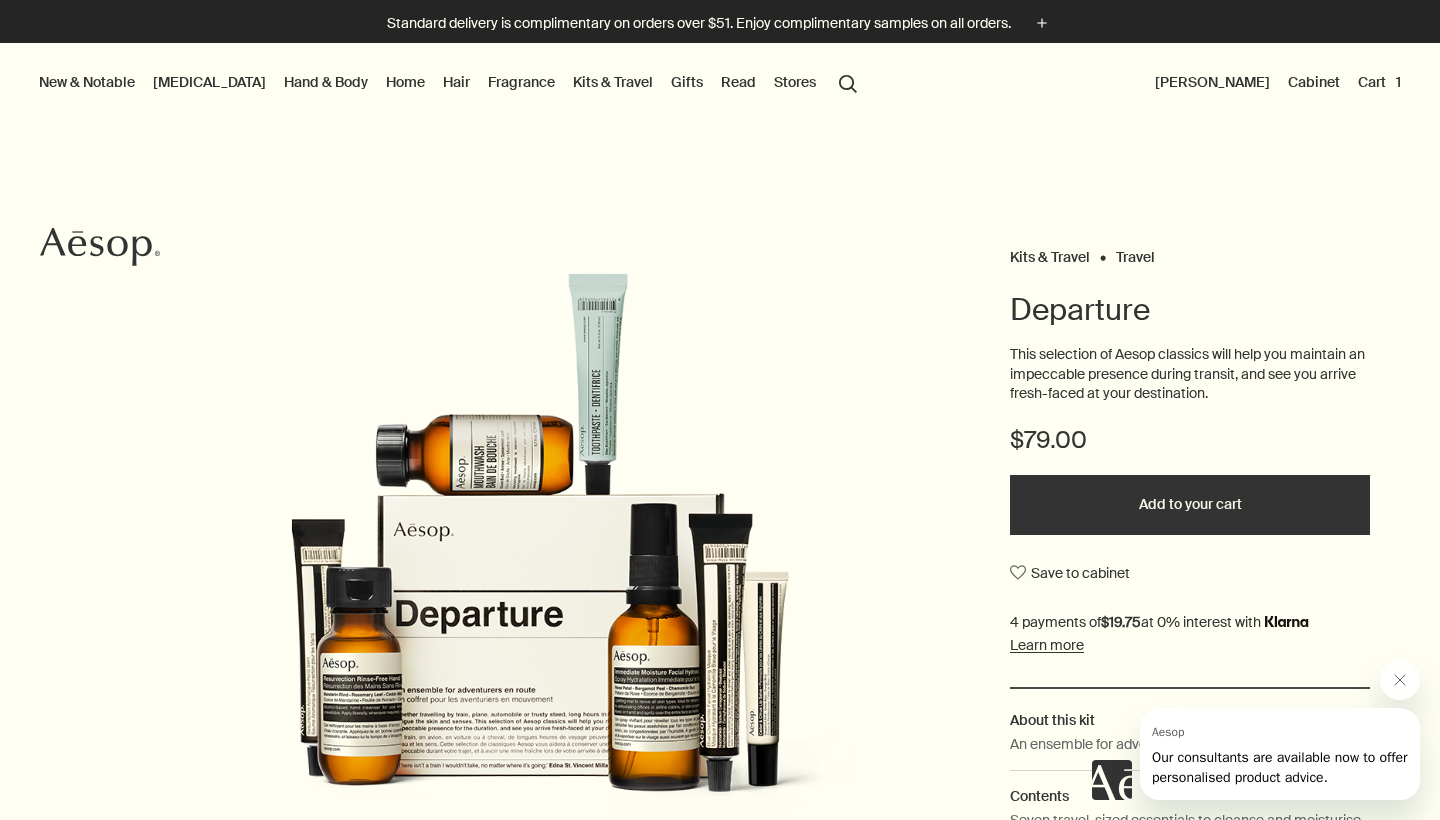 click on "Cart 1" at bounding box center [1379, 82] 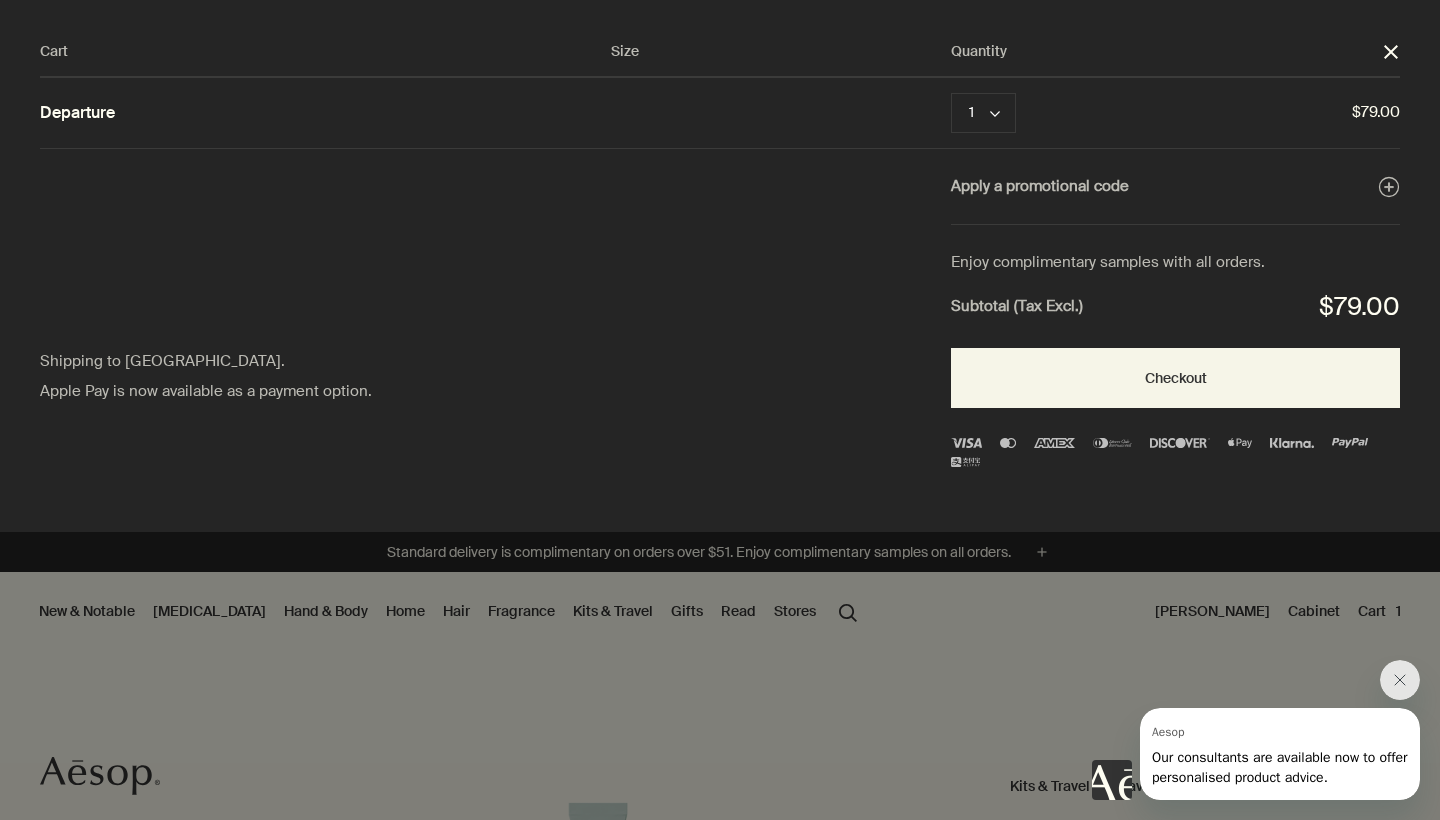 scroll, scrollTop: 0, scrollLeft: 0, axis: both 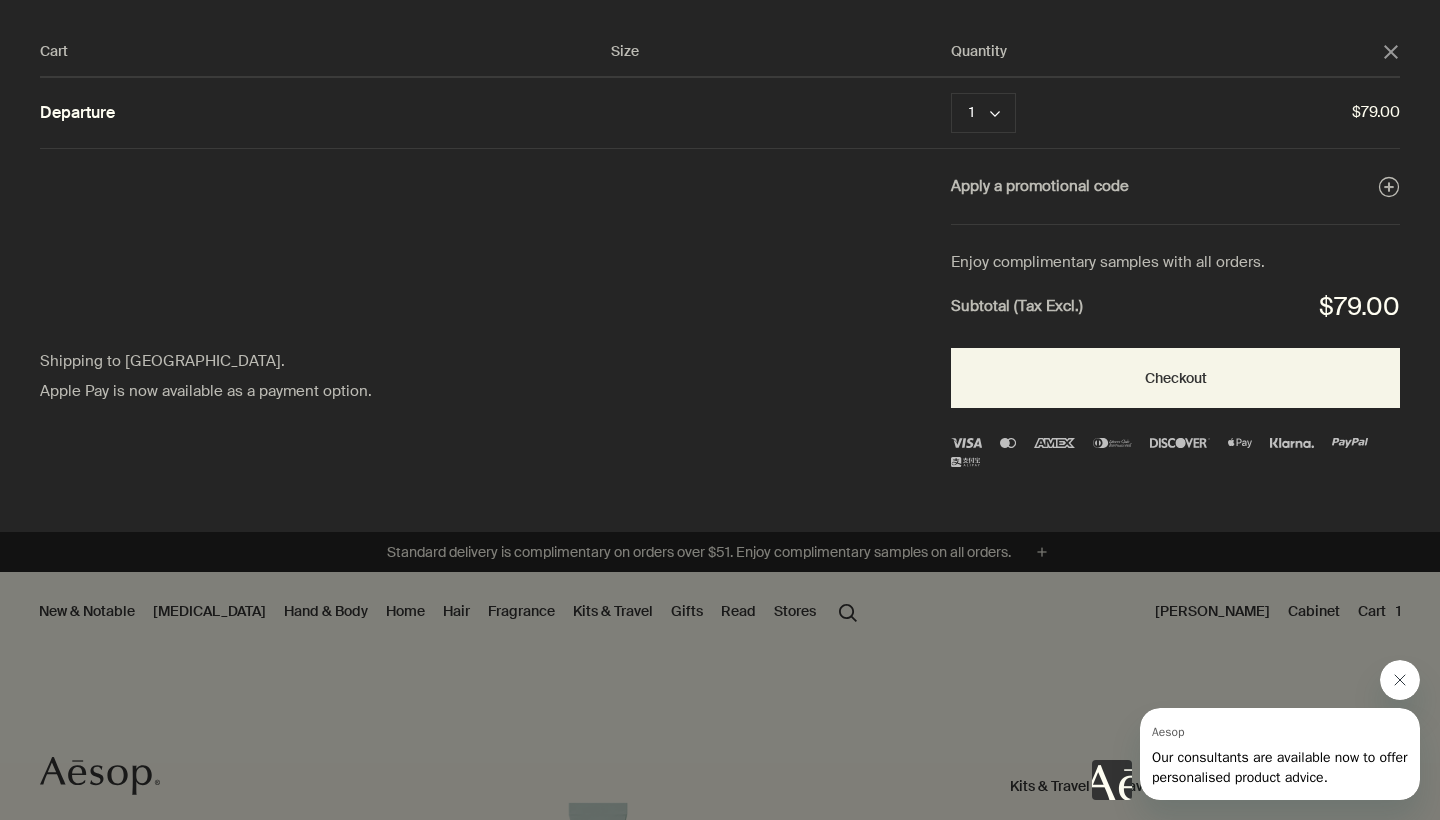 click at bounding box center [1400, 680] 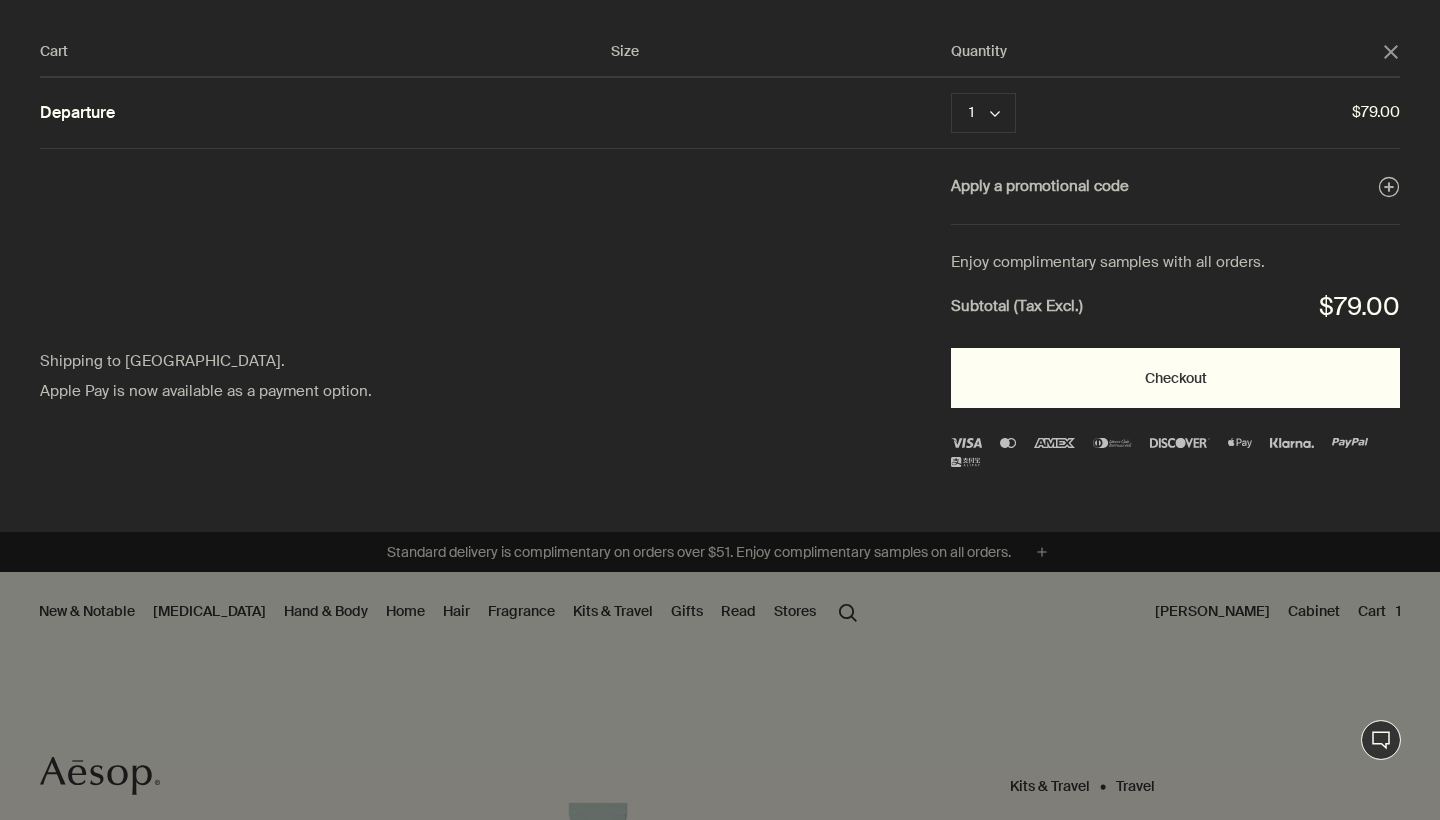click on "Checkout" at bounding box center (1175, 378) 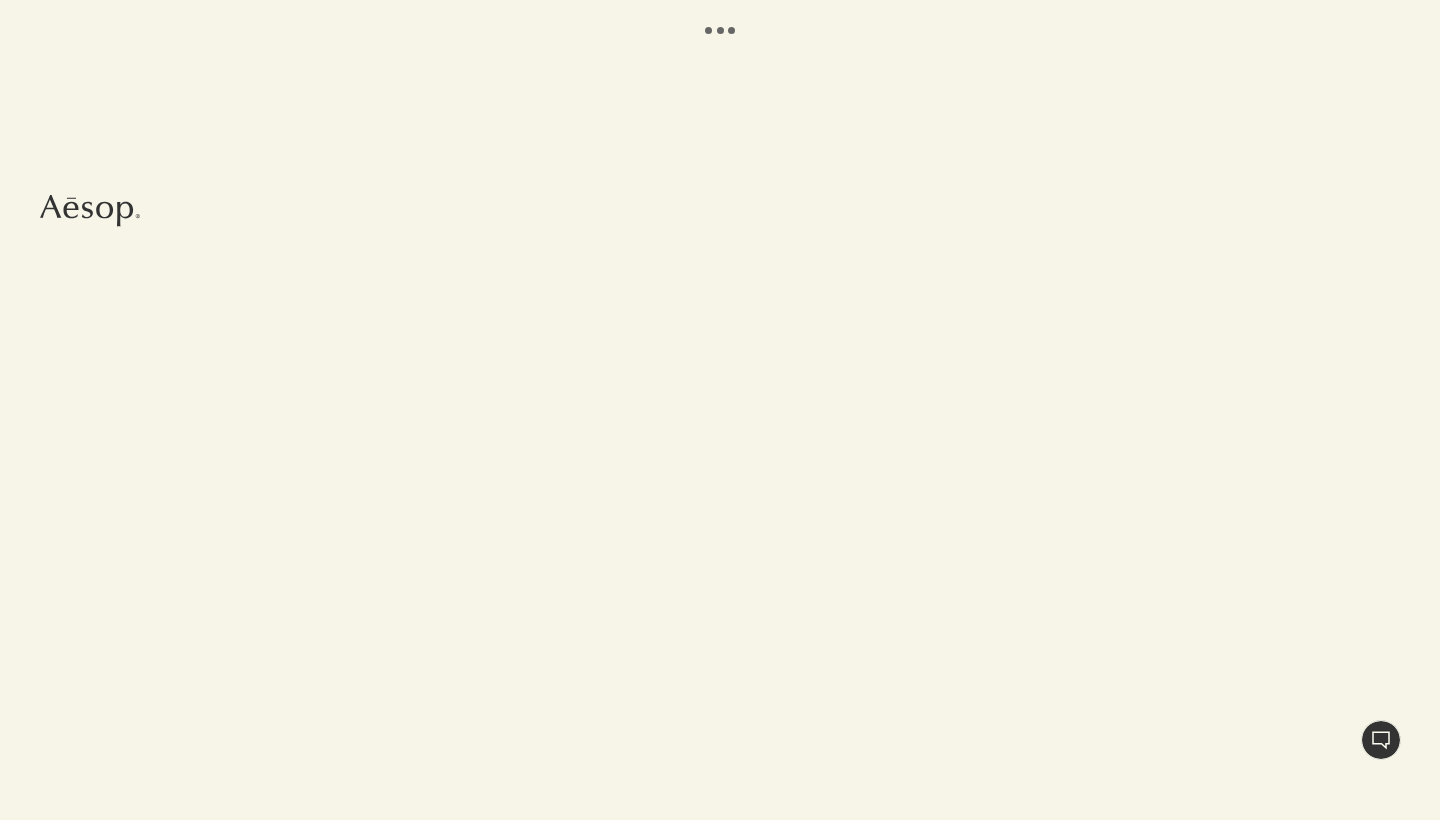 scroll, scrollTop: 0, scrollLeft: 0, axis: both 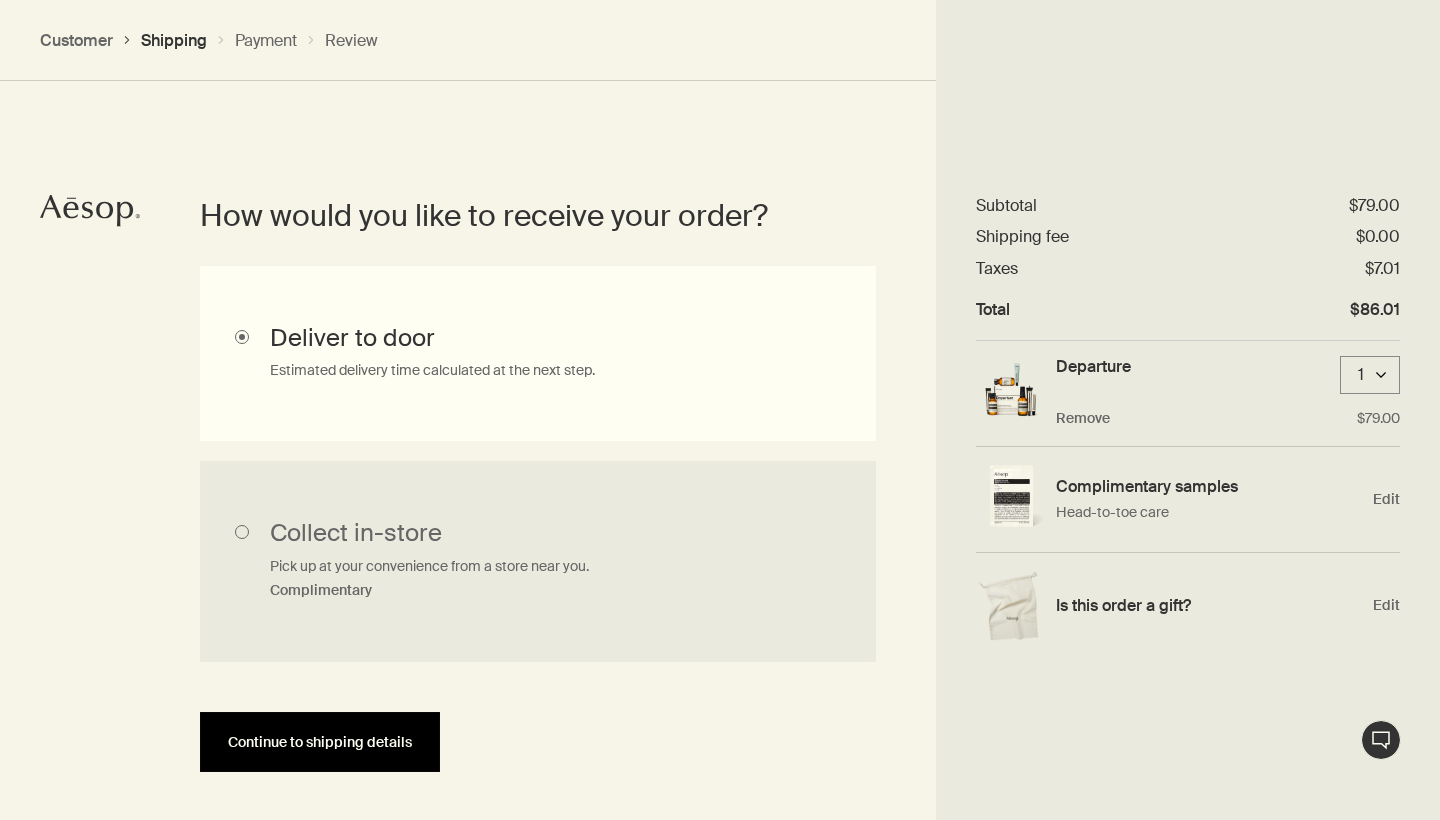 click on "Continue to shipping details" at bounding box center [320, 742] 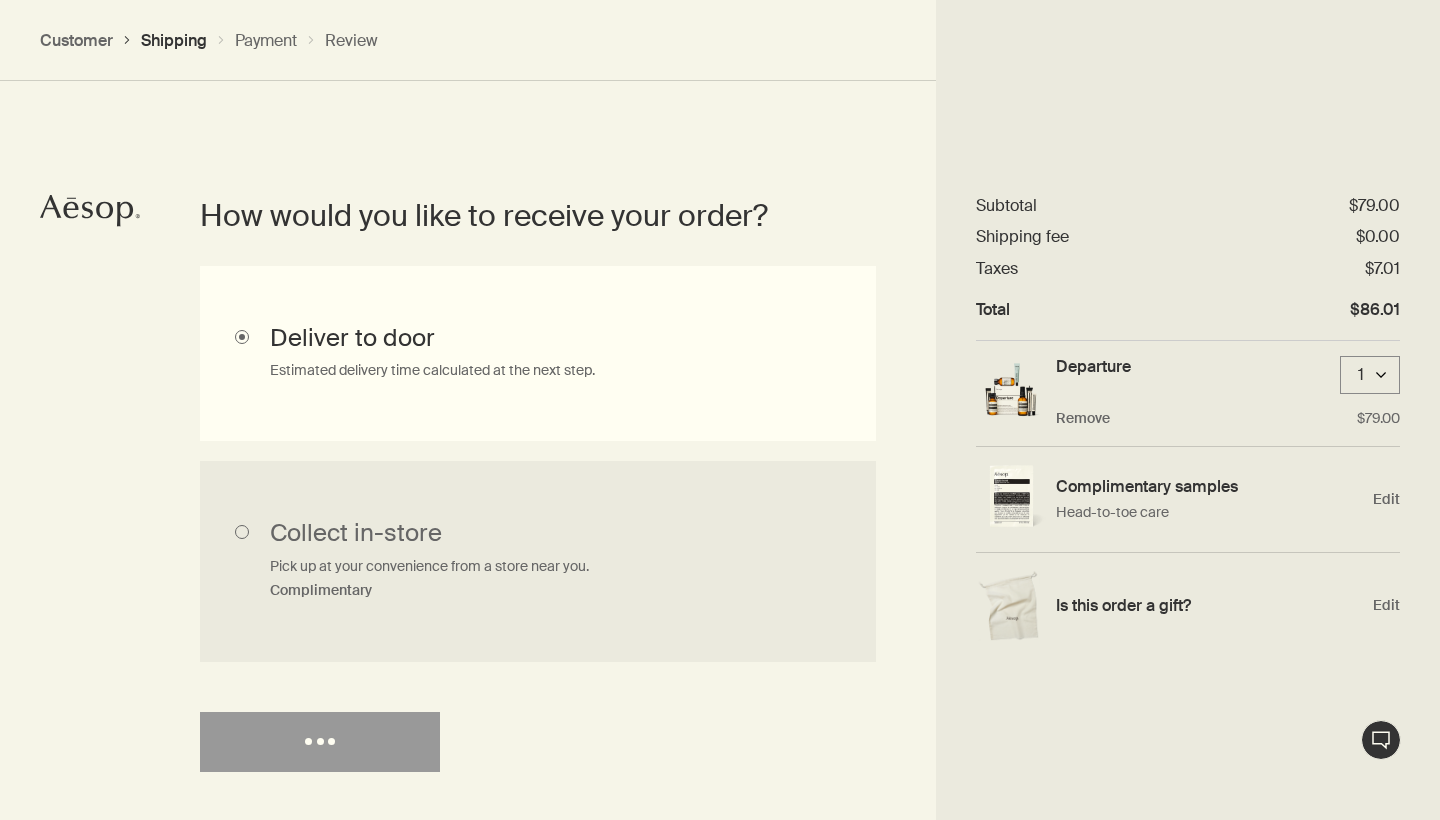 select on "US" 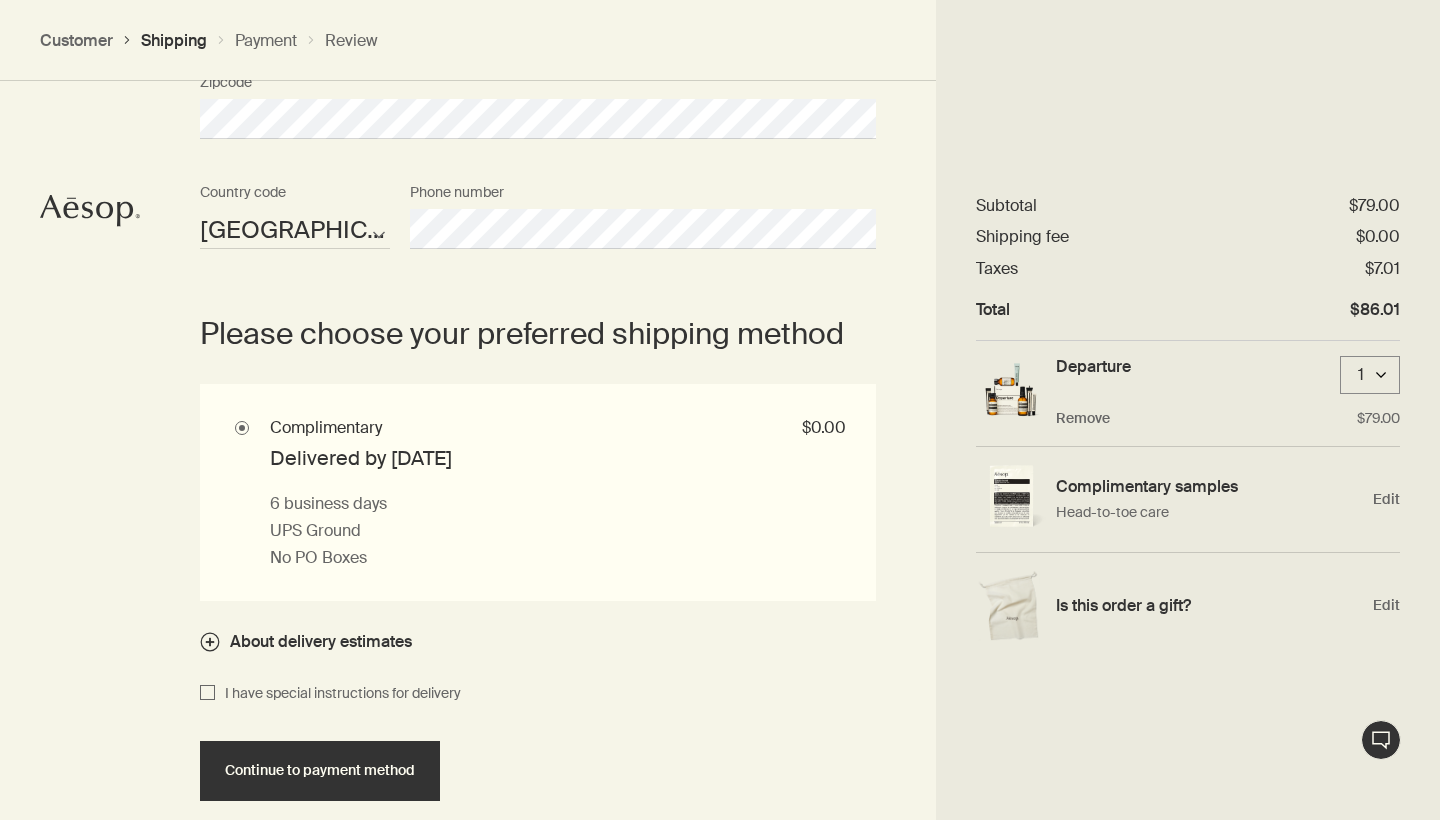 scroll, scrollTop: 1870, scrollLeft: 0, axis: vertical 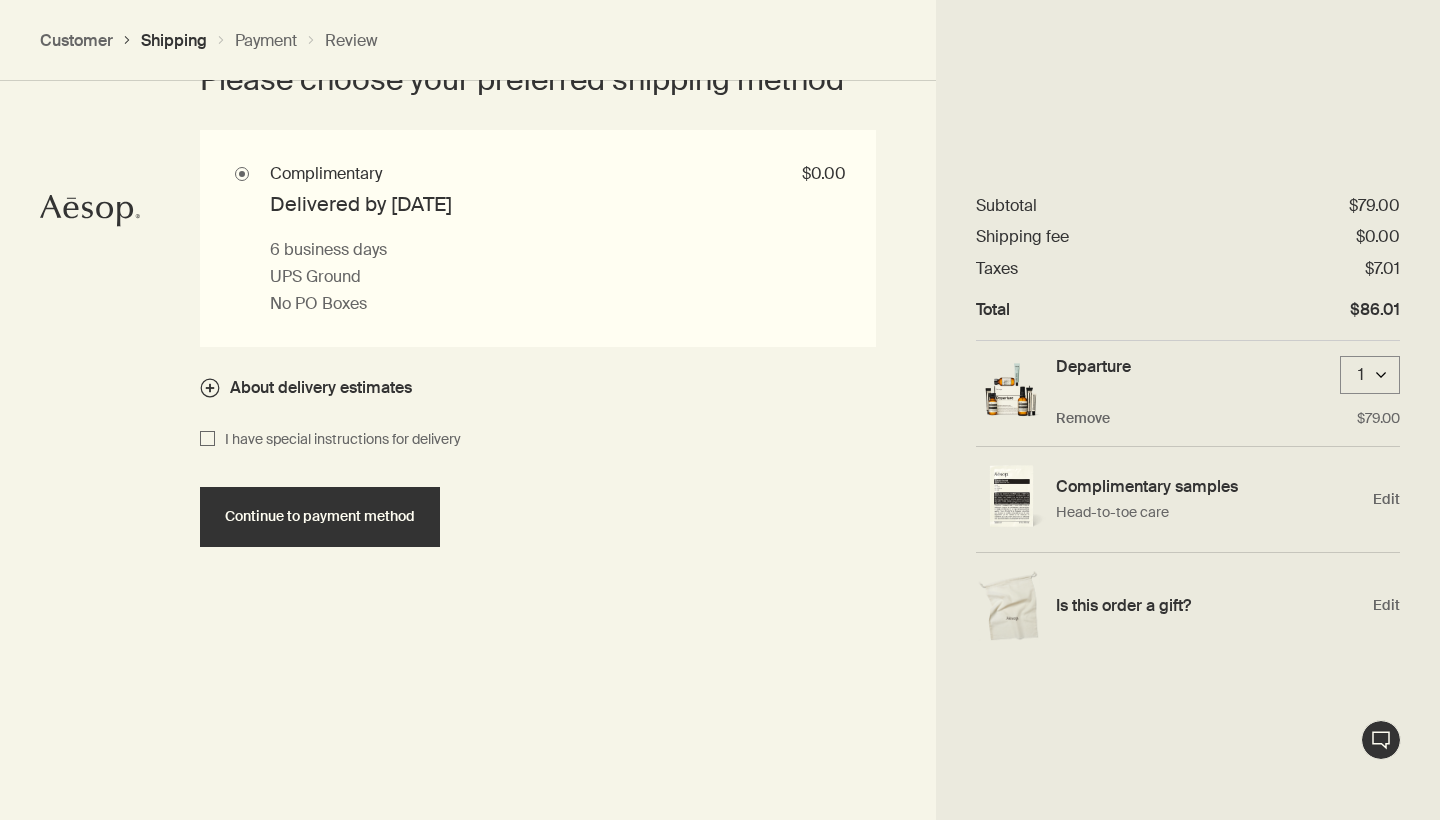 click on "I have special instructions for delivery" at bounding box center [338, 440] 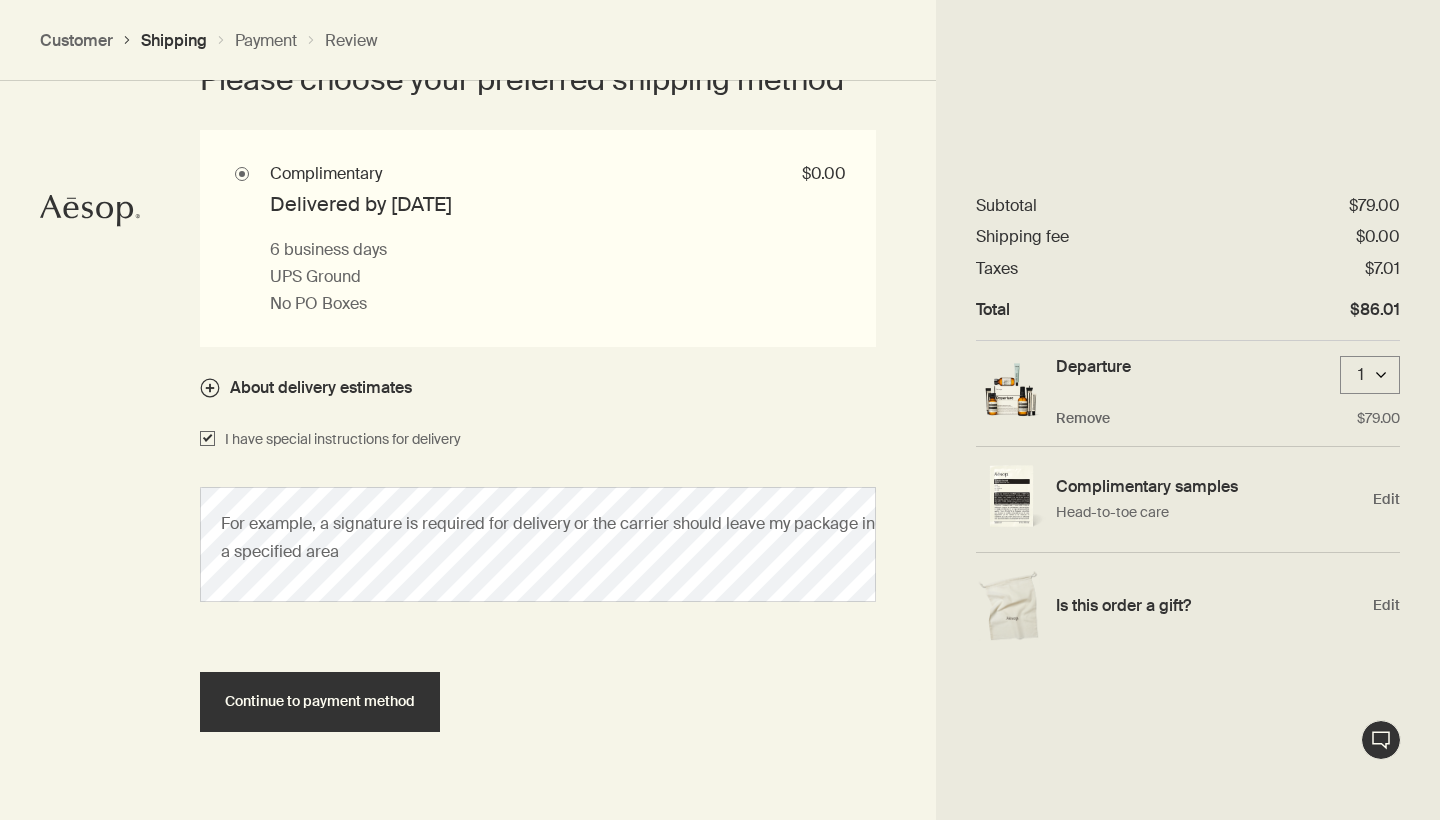 click on "I have special instructions for delivery" at bounding box center [338, 440] 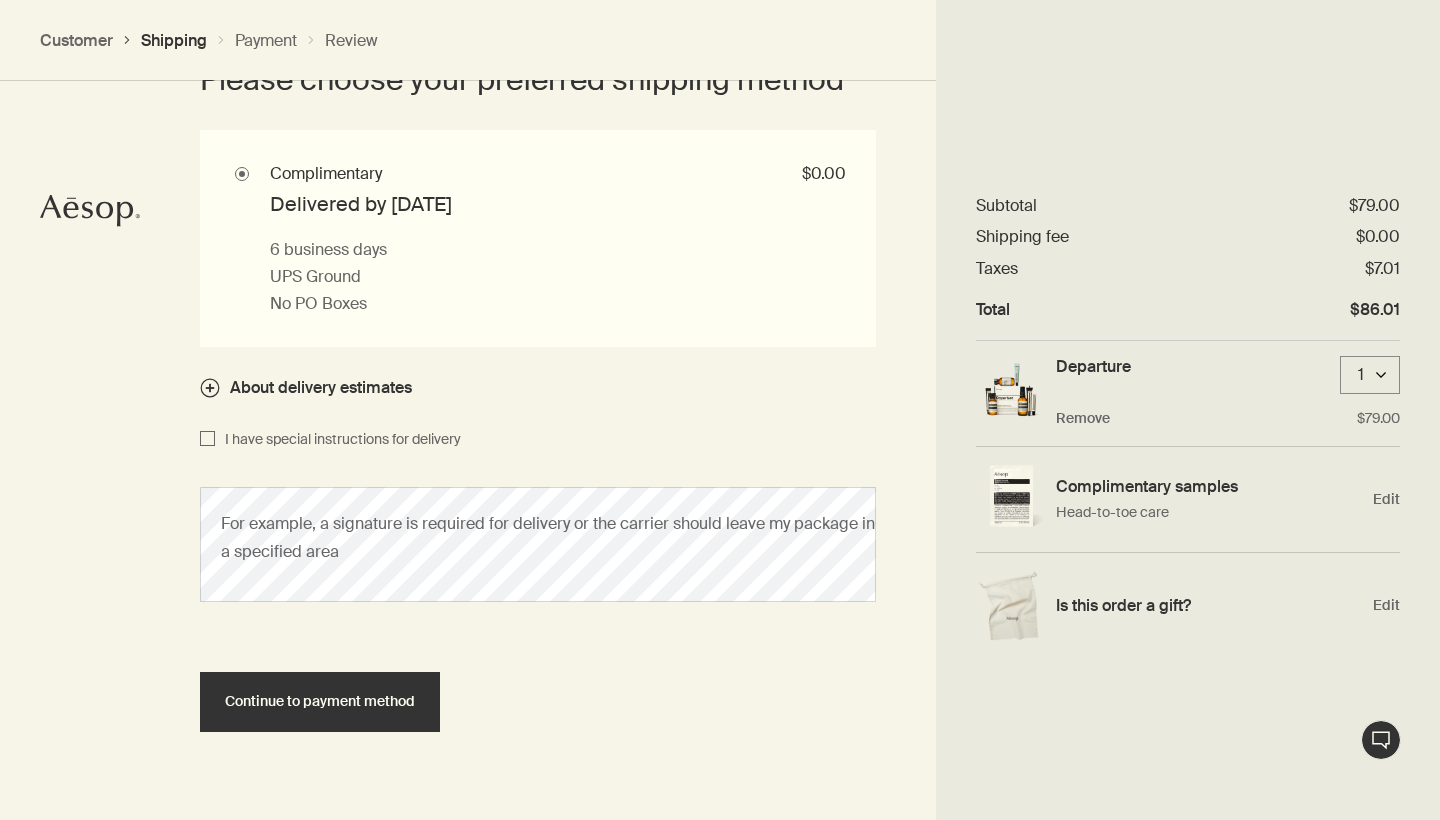 checkbox on "false" 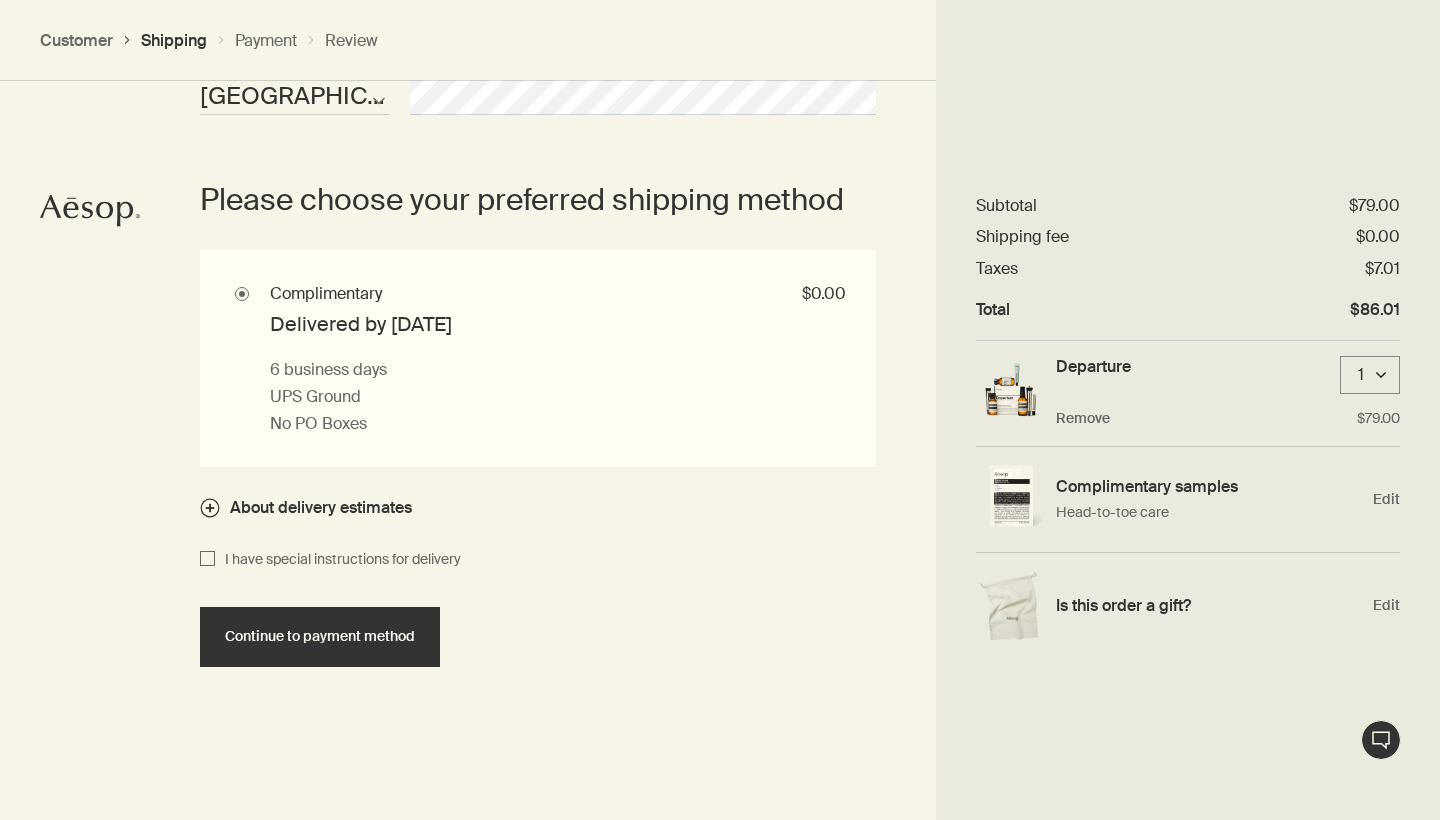 scroll, scrollTop: 1824, scrollLeft: 0, axis: vertical 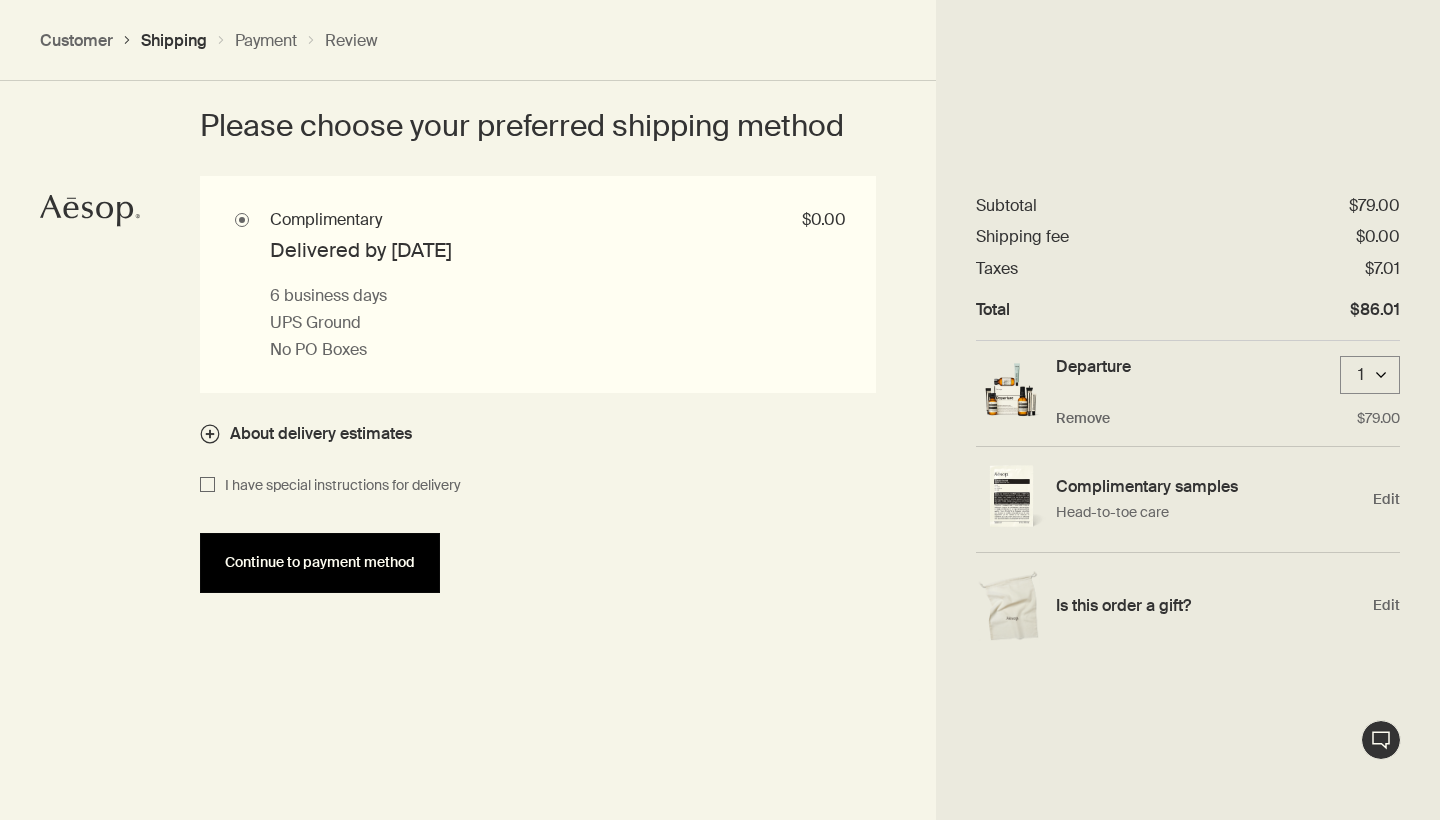 click on "Continue to payment method" at bounding box center [320, 562] 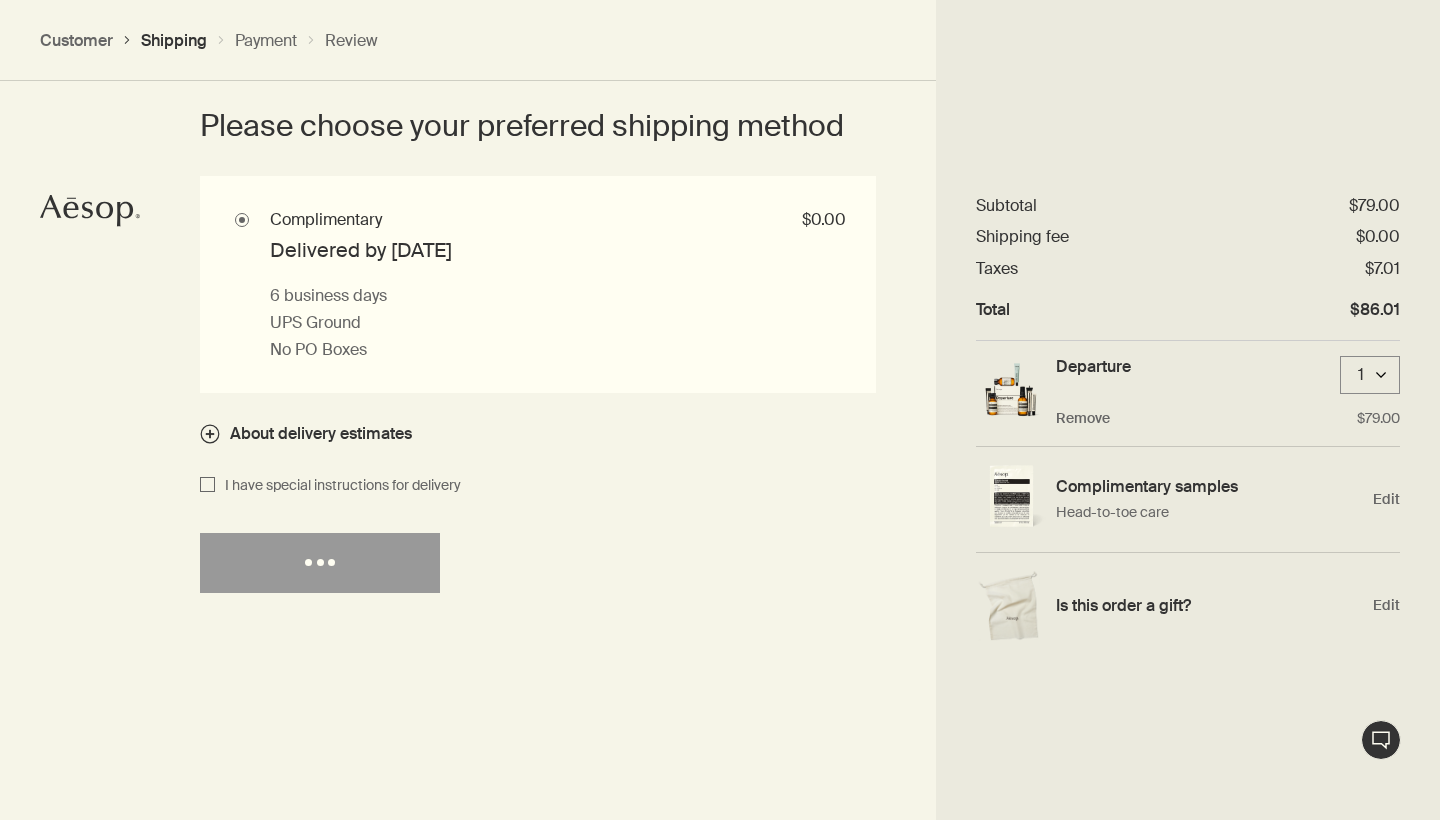 select on "US" 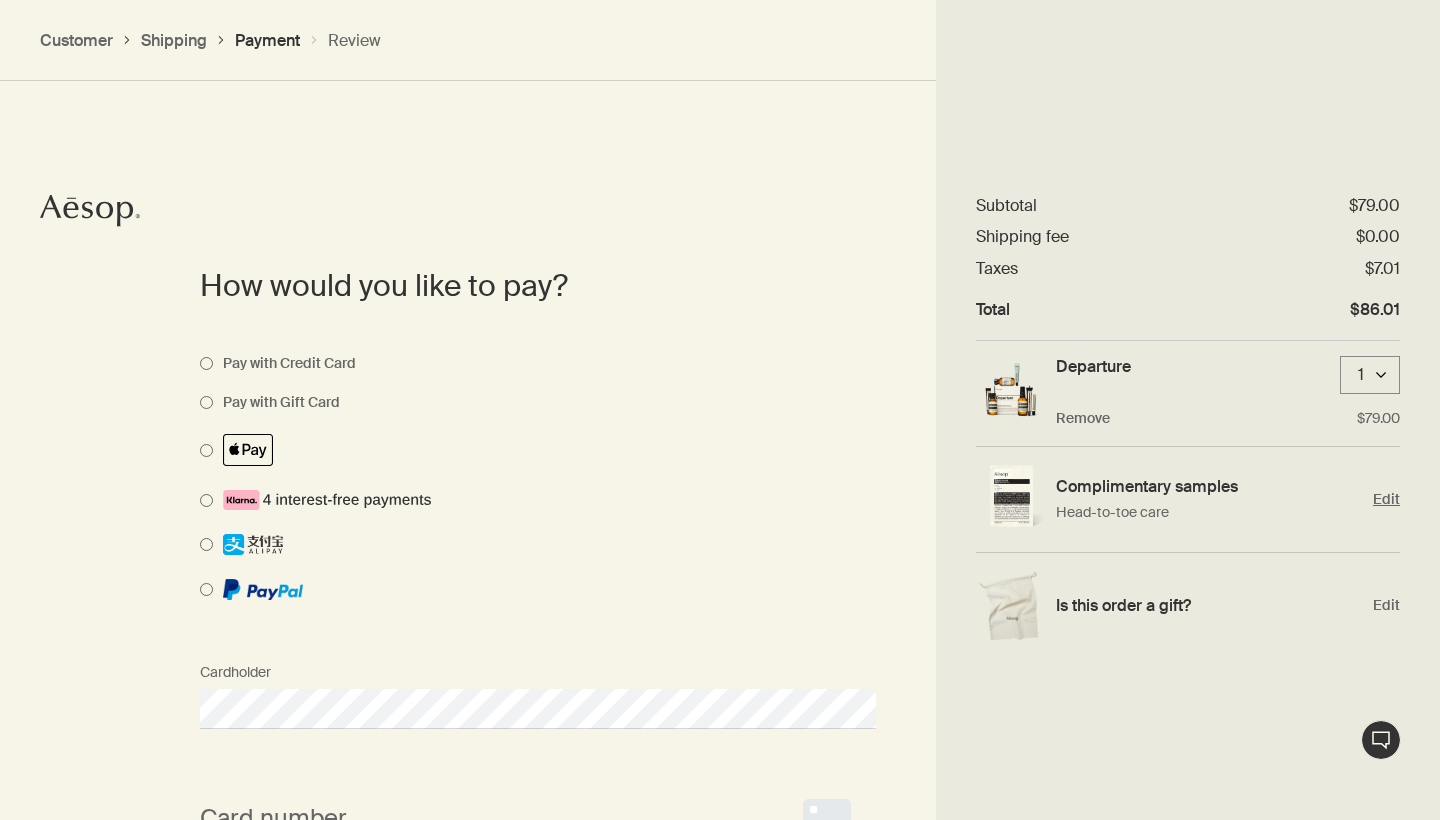 click on "Edit" at bounding box center (1386, 499) 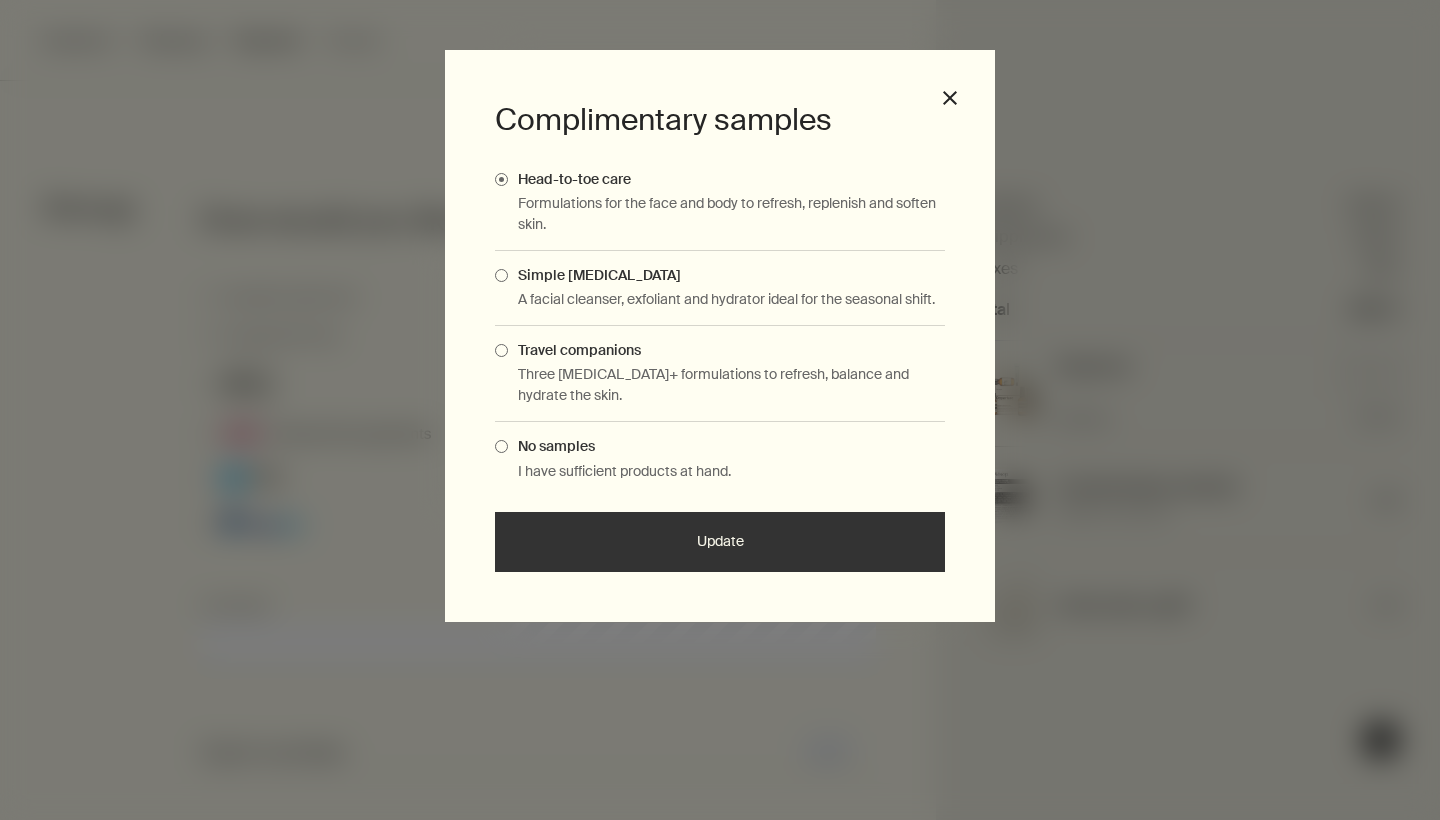 scroll, scrollTop: 1415, scrollLeft: 0, axis: vertical 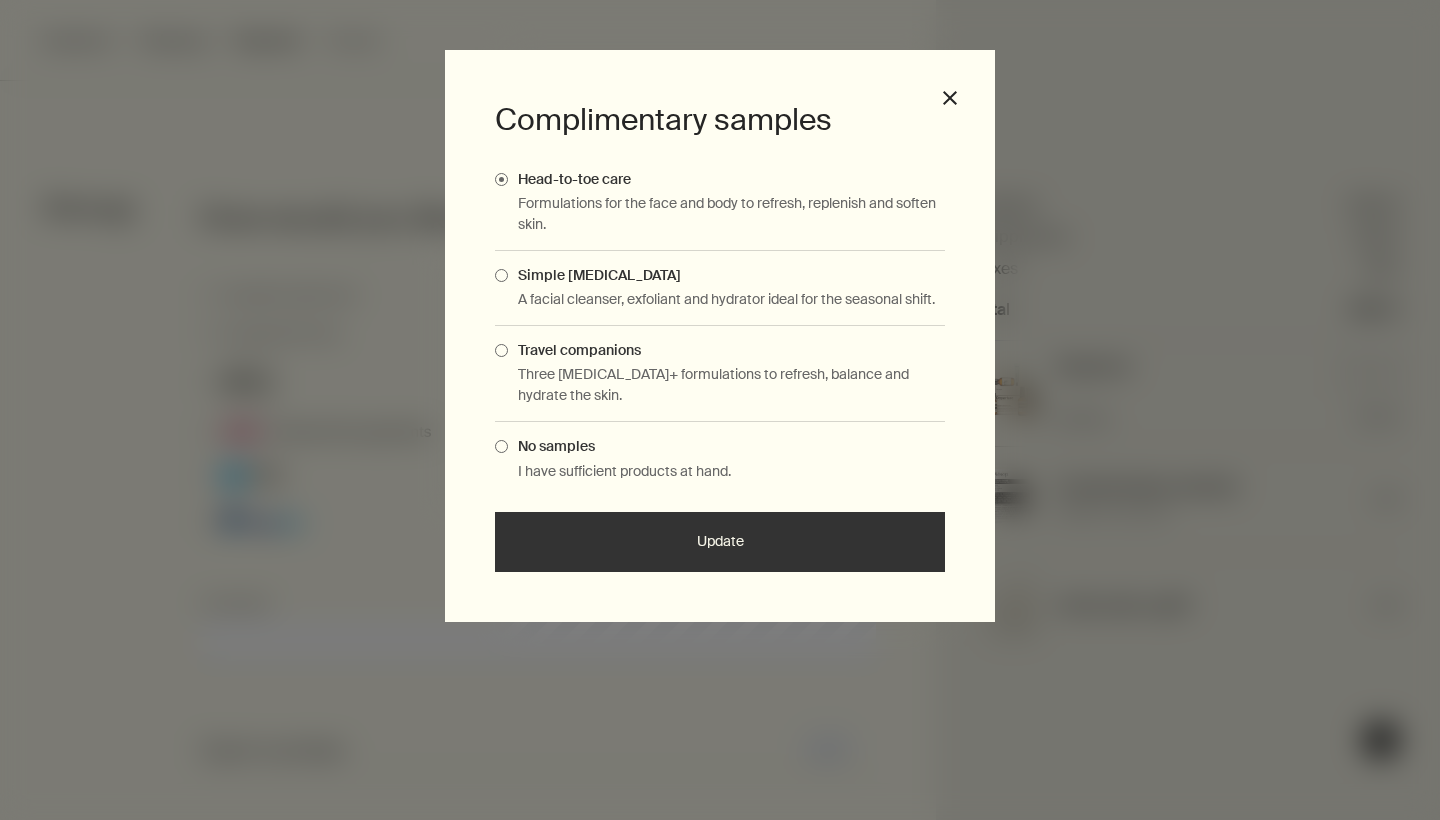 click at bounding box center [501, 350] 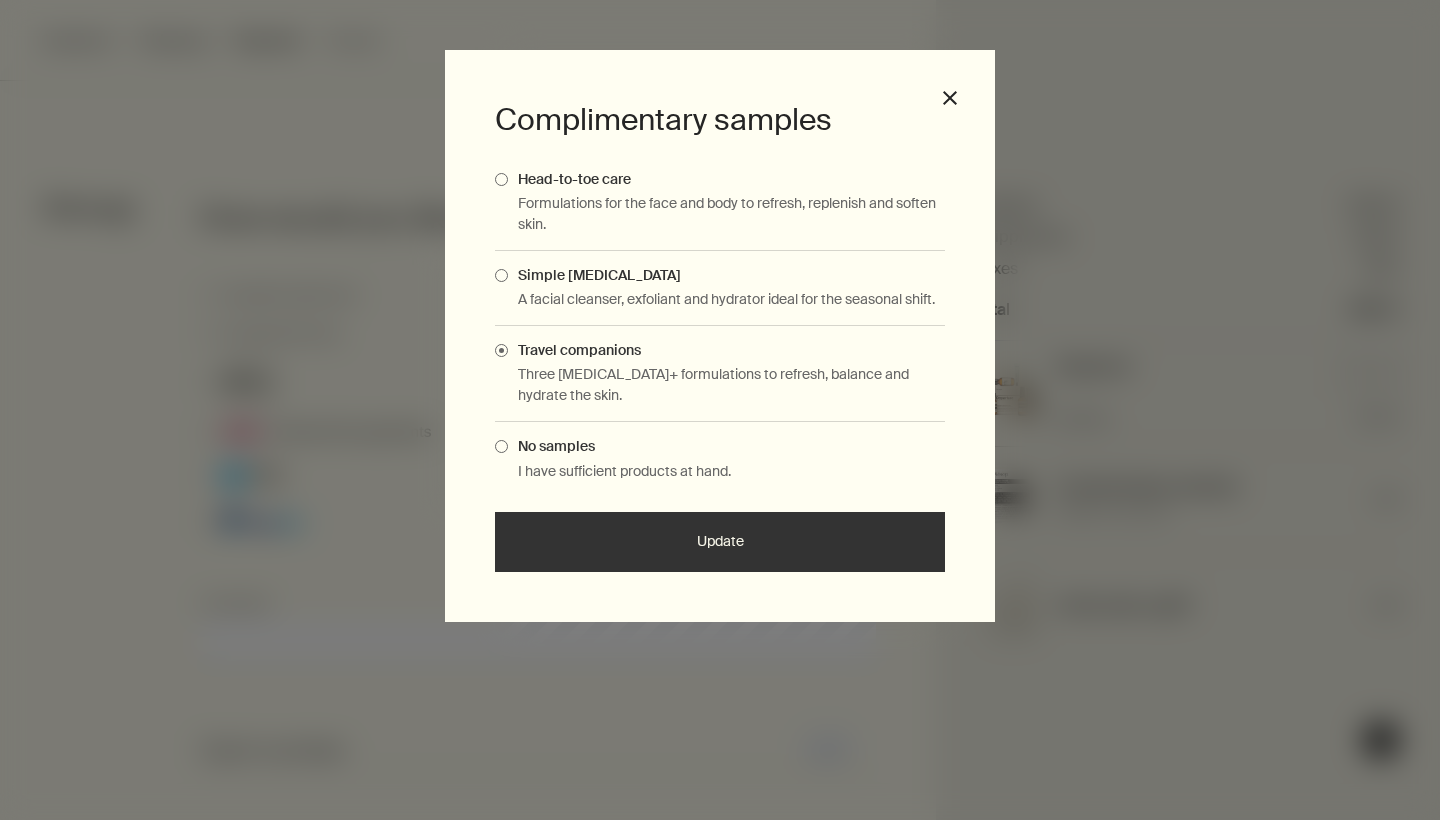 click on "Update" at bounding box center [720, 542] 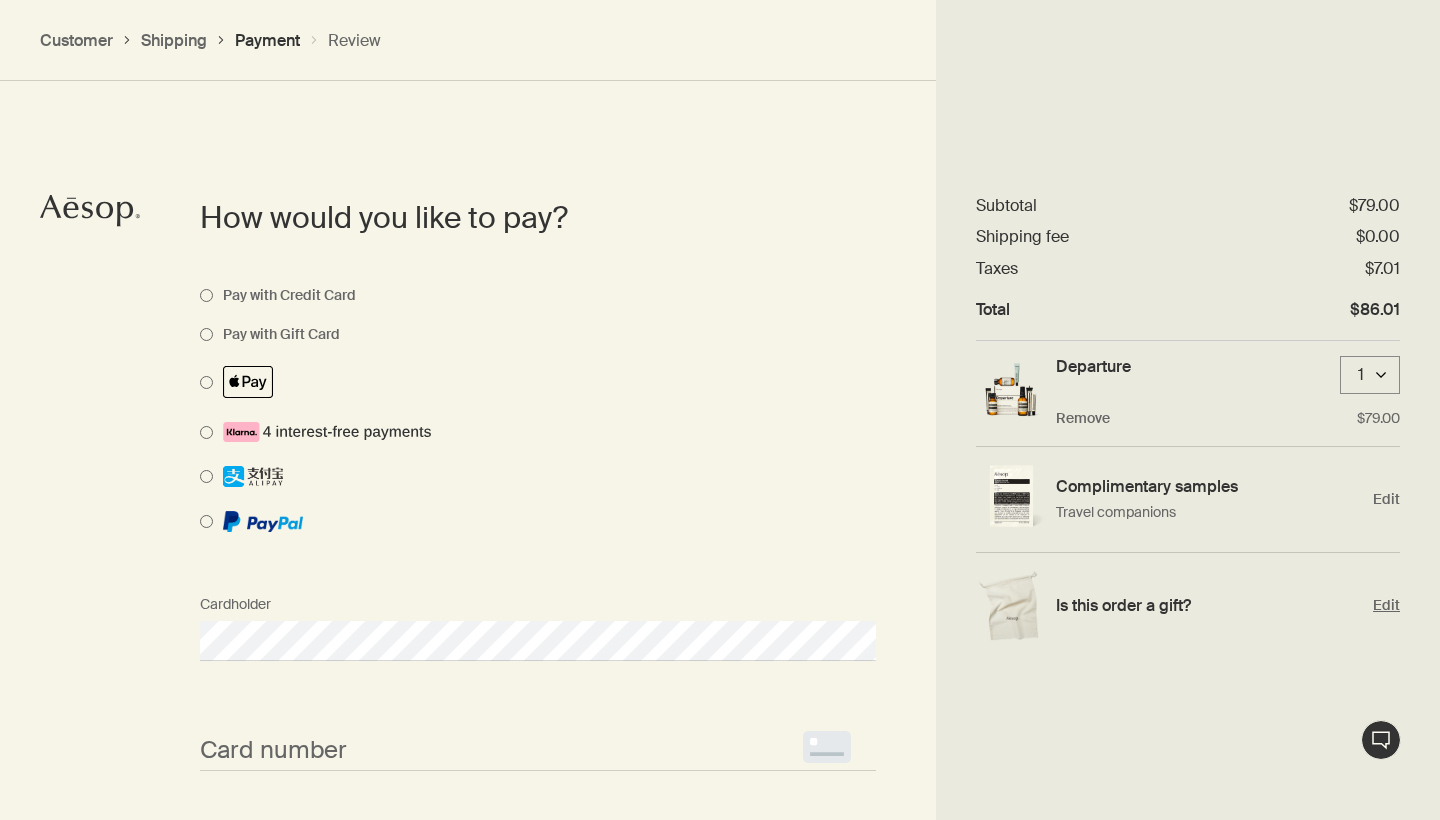 click on "Edit" at bounding box center (1386, 605) 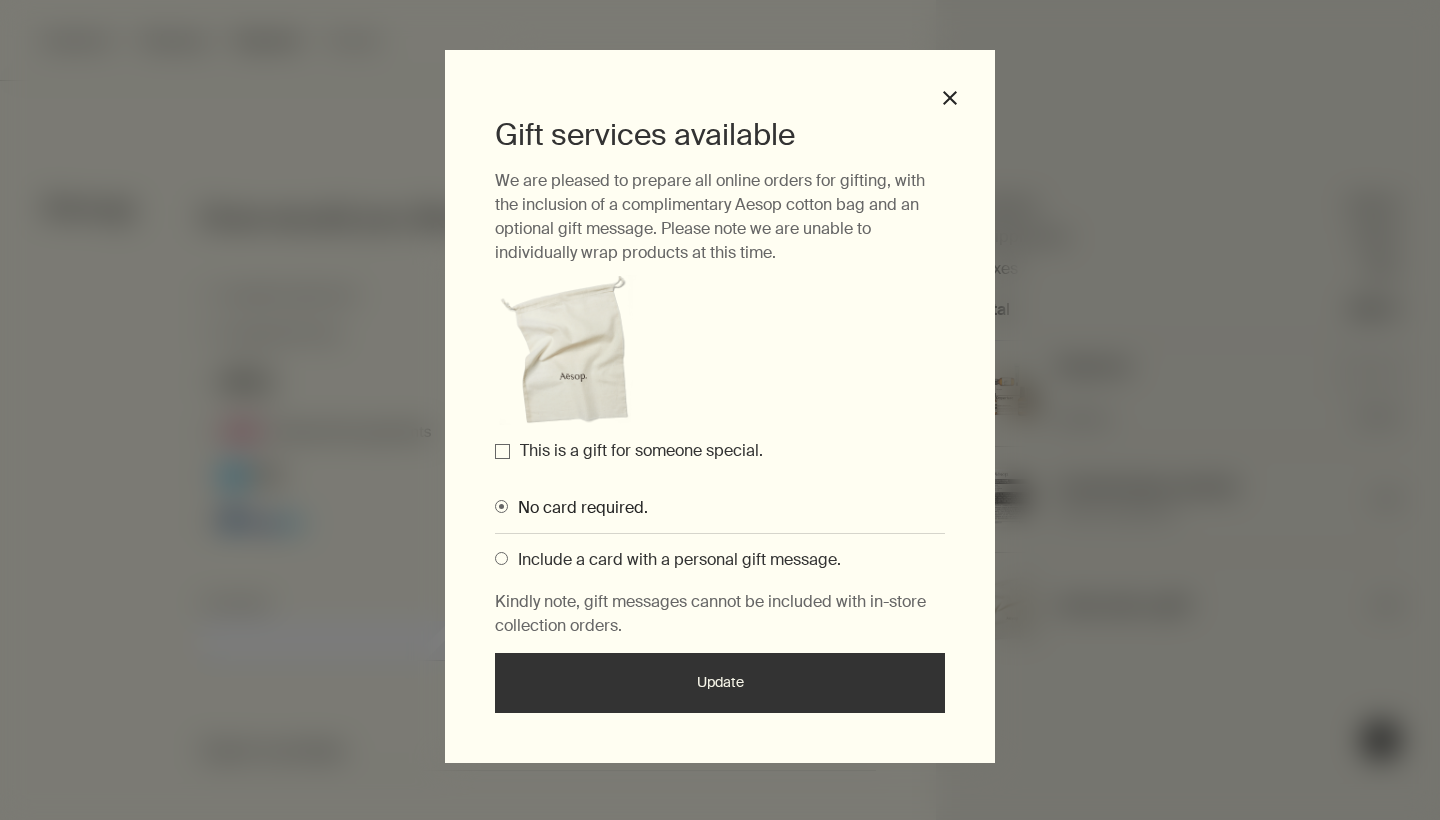 click on "This is a gift for someone special." at bounding box center [641, 450] 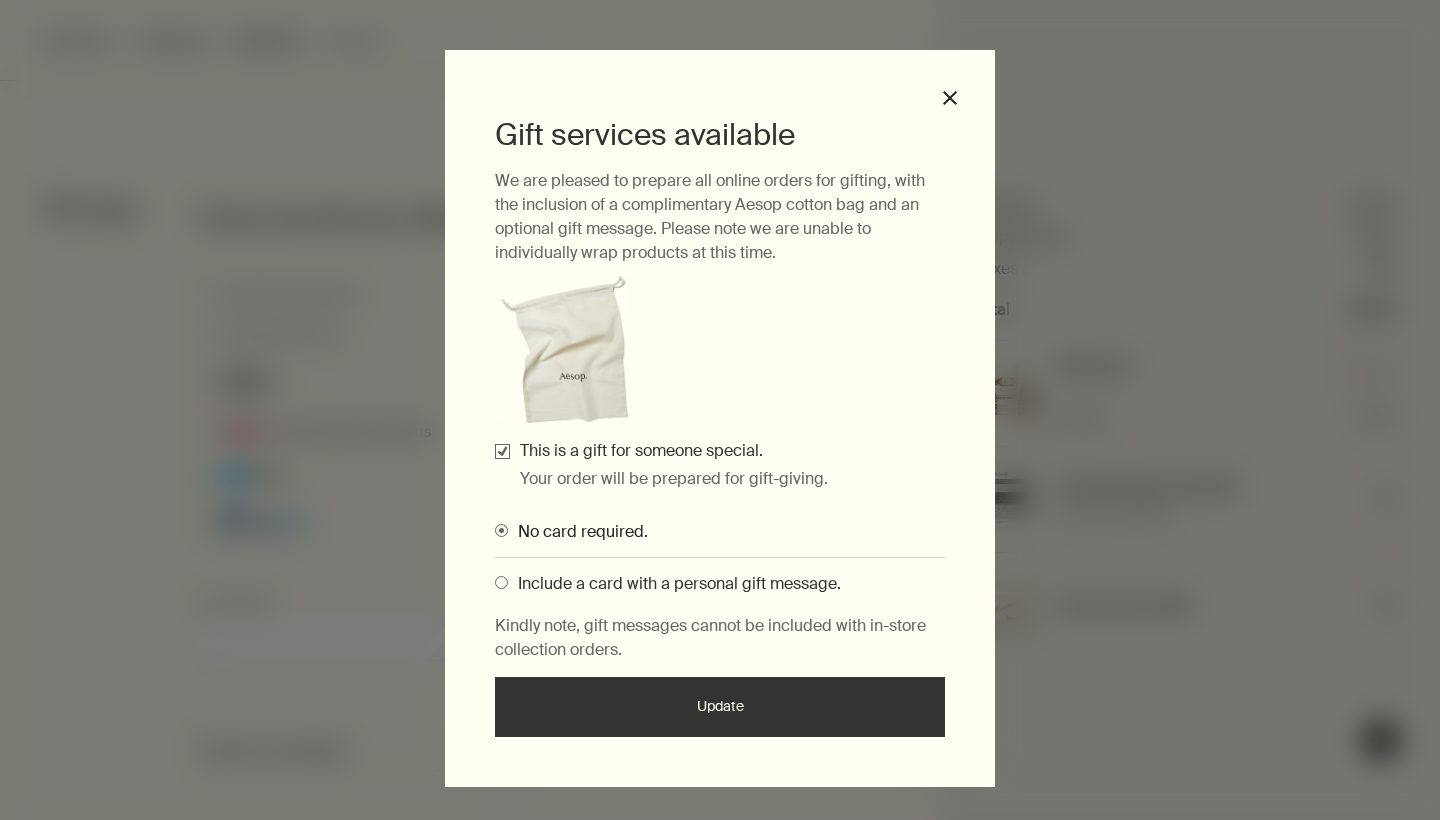 click on "Include a card with a personal gift message." at bounding box center (674, 583) 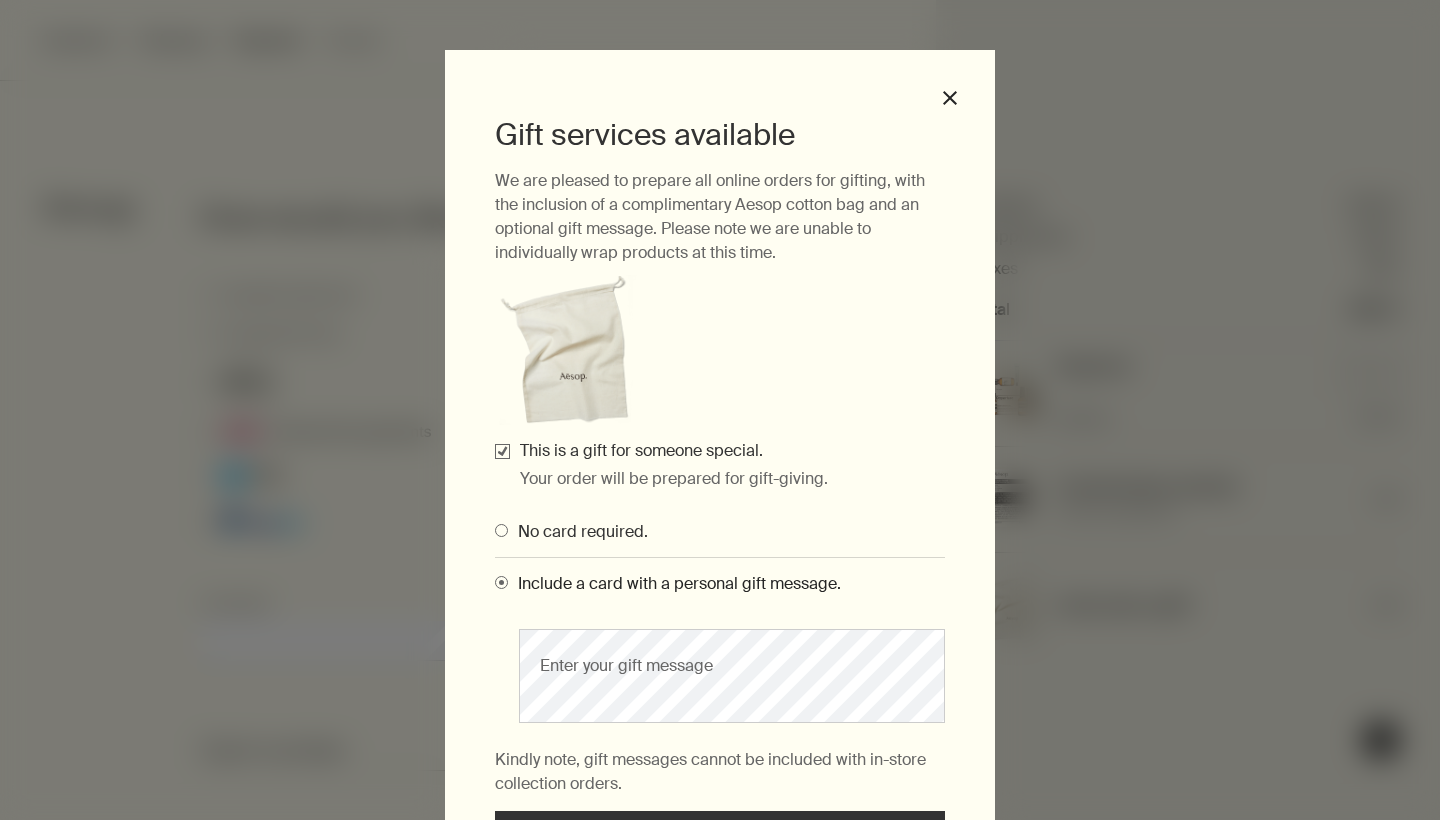 scroll, scrollTop: 118, scrollLeft: 0, axis: vertical 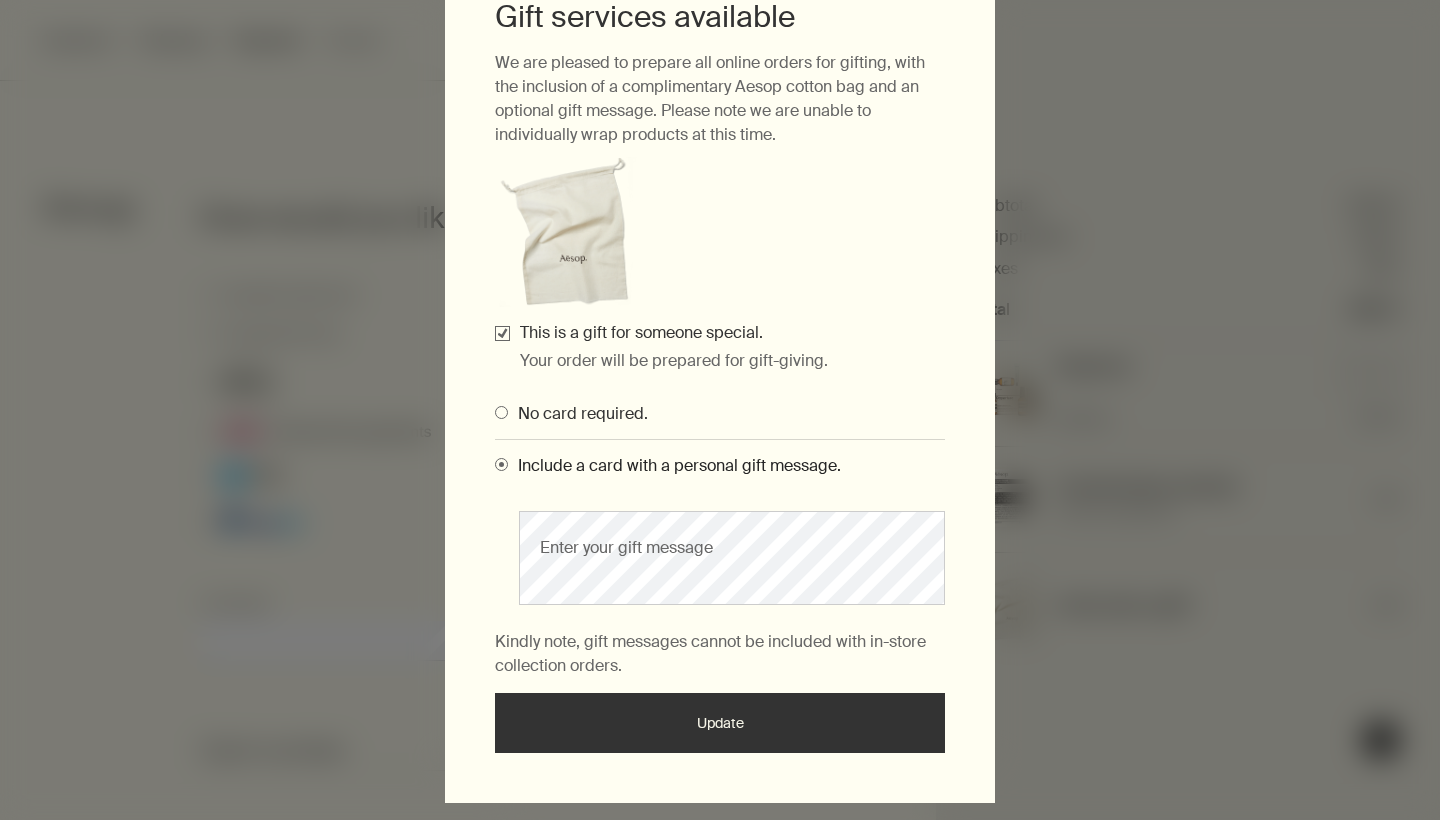 click on "Update" at bounding box center [720, 723] 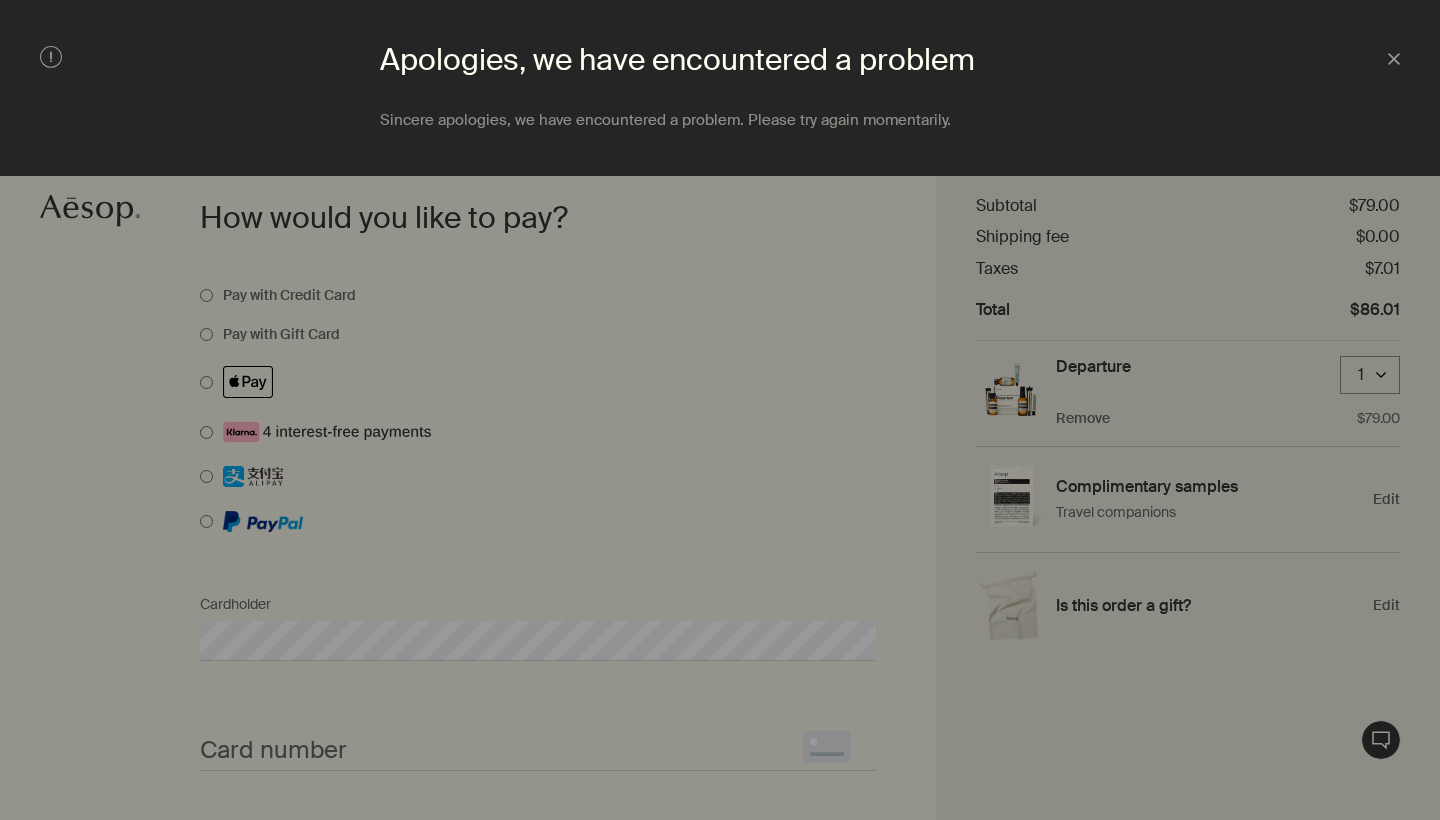 click on "Apologies, we have encountered a problem Close Sincere apologies, we have encountered a problem. Please try again momentarily." at bounding box center [720, 88] 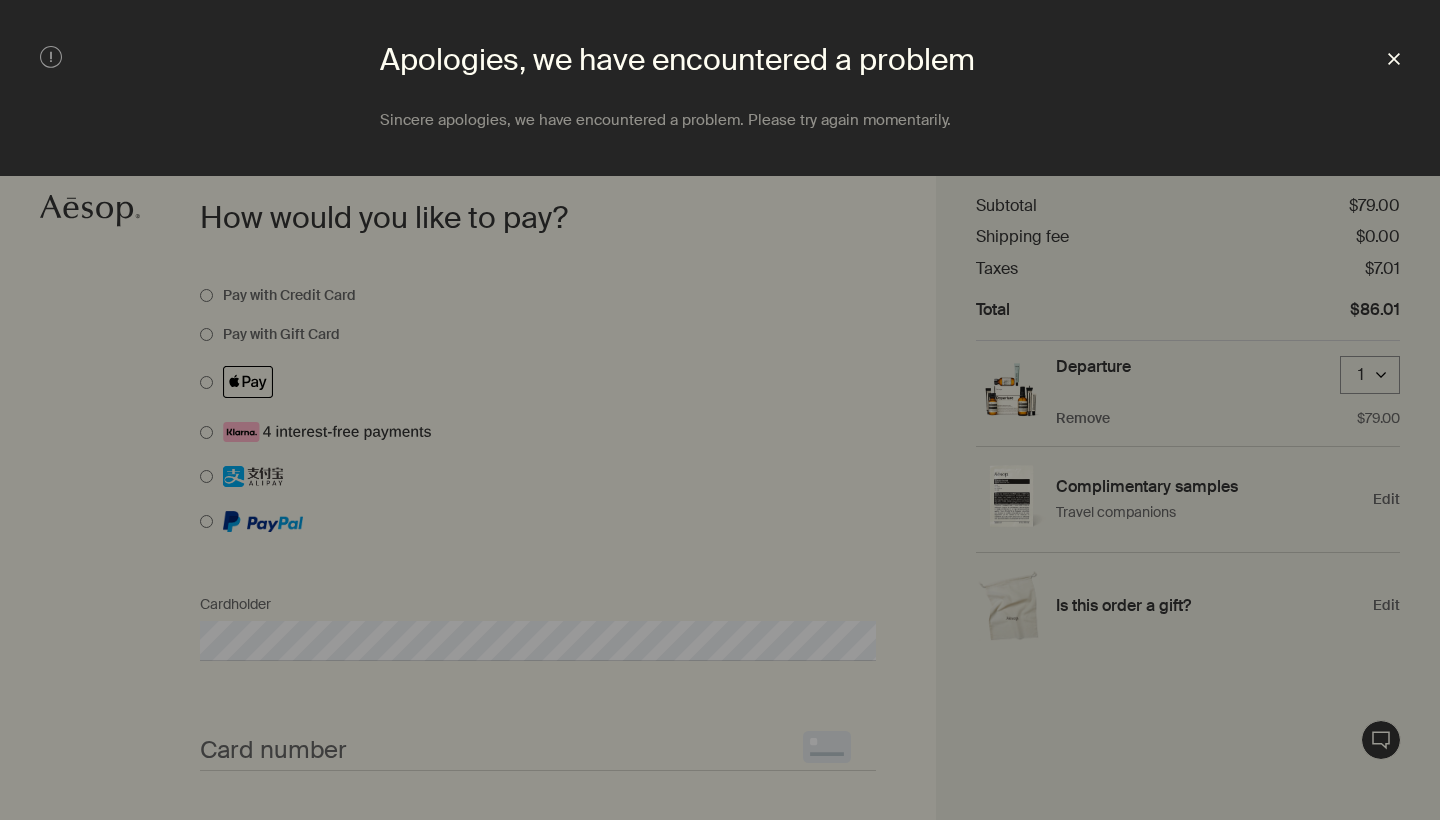 click on "Close" 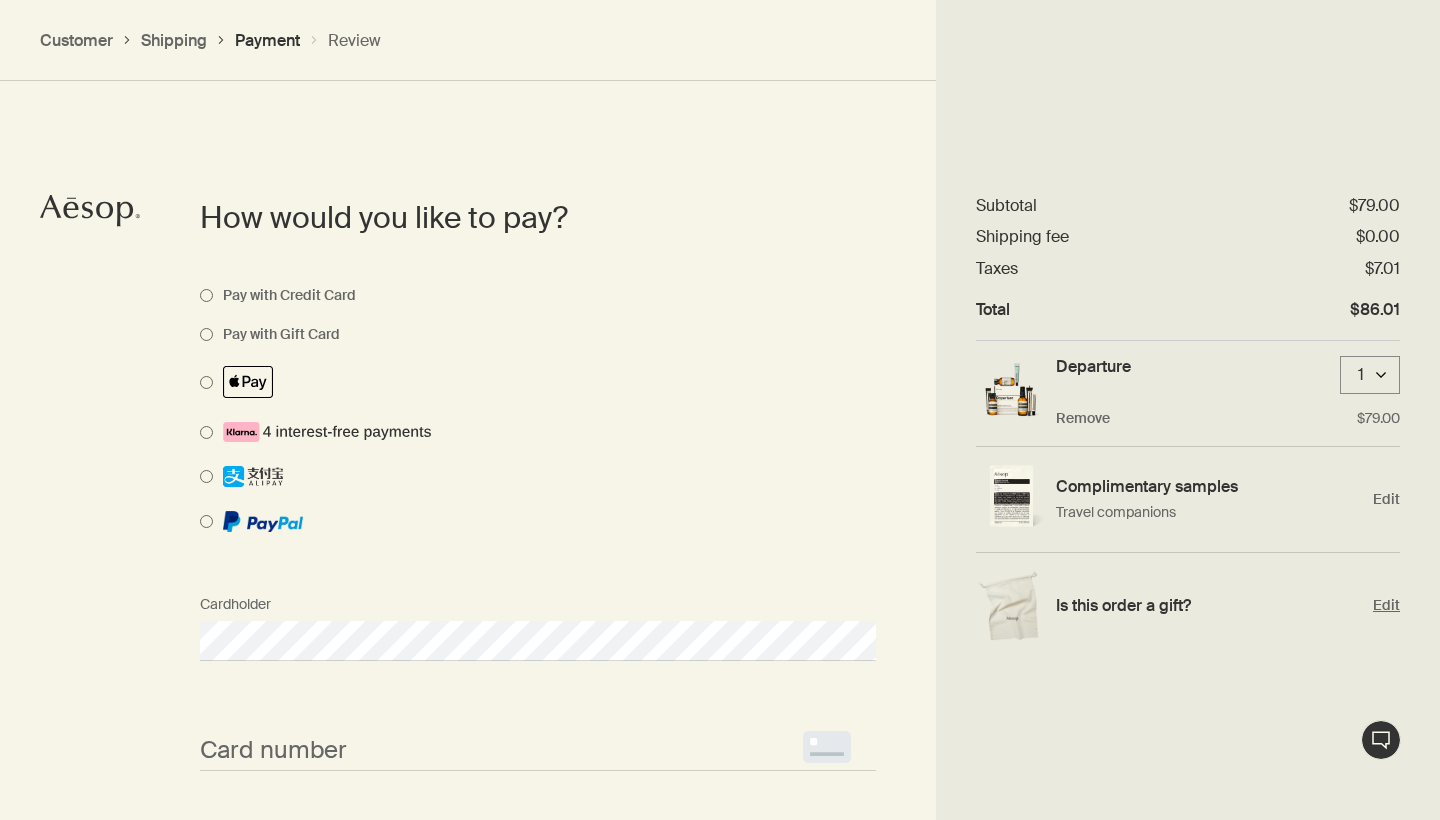 click on "Edit" at bounding box center (1386, 605) 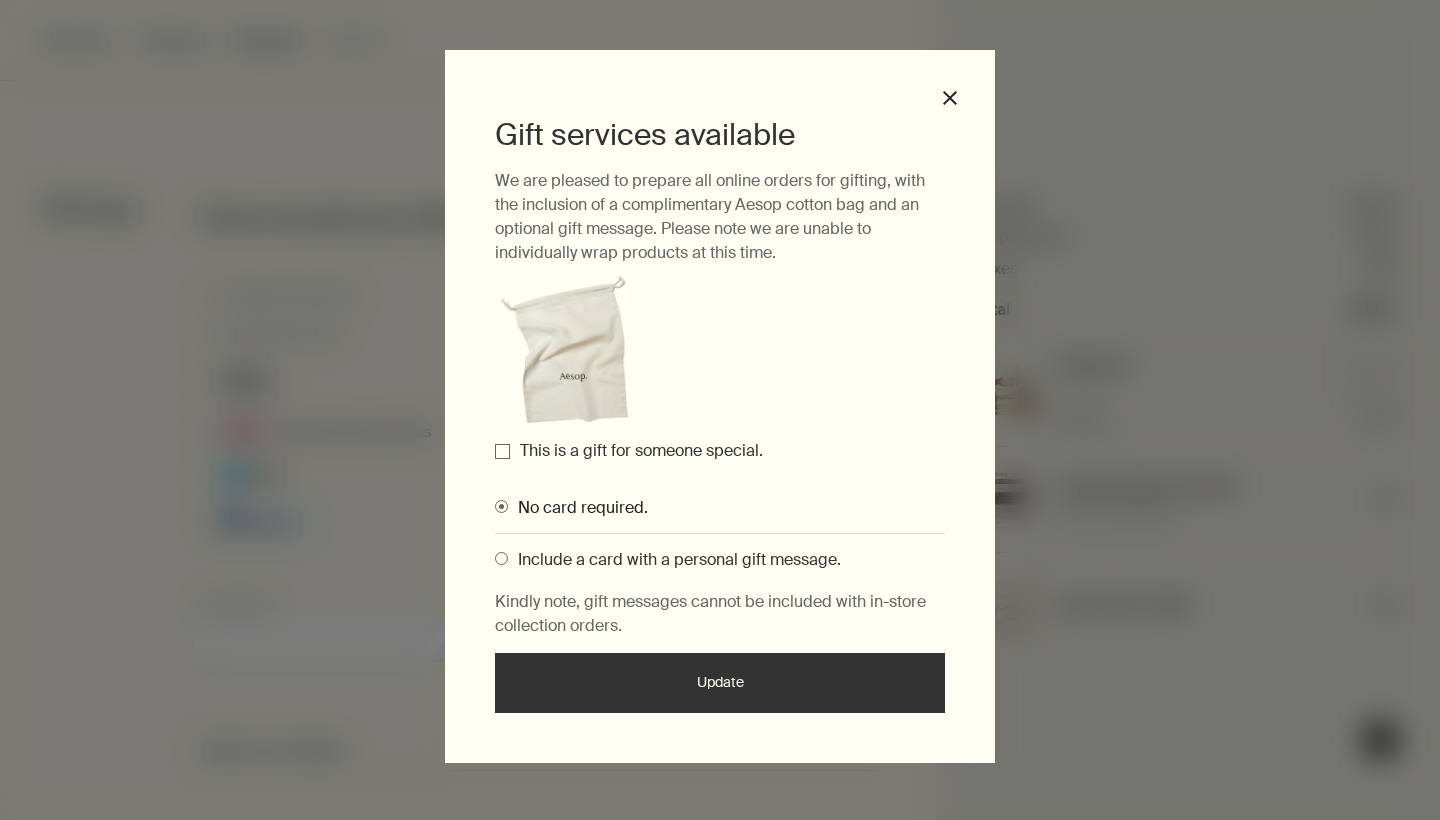 click on "This is a gift for someone special." at bounding box center (641, 450) 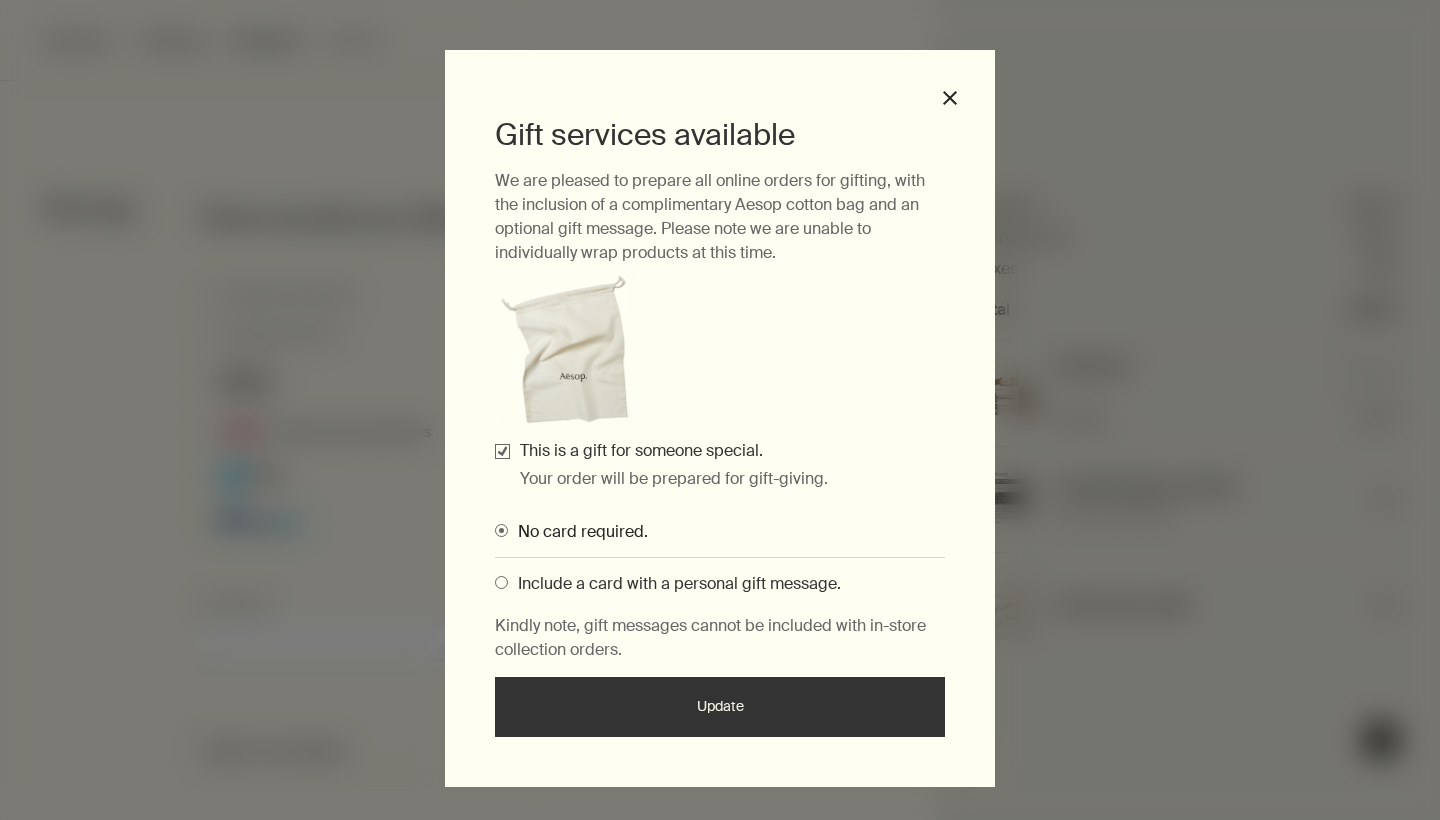click on "Update" at bounding box center (720, 707) 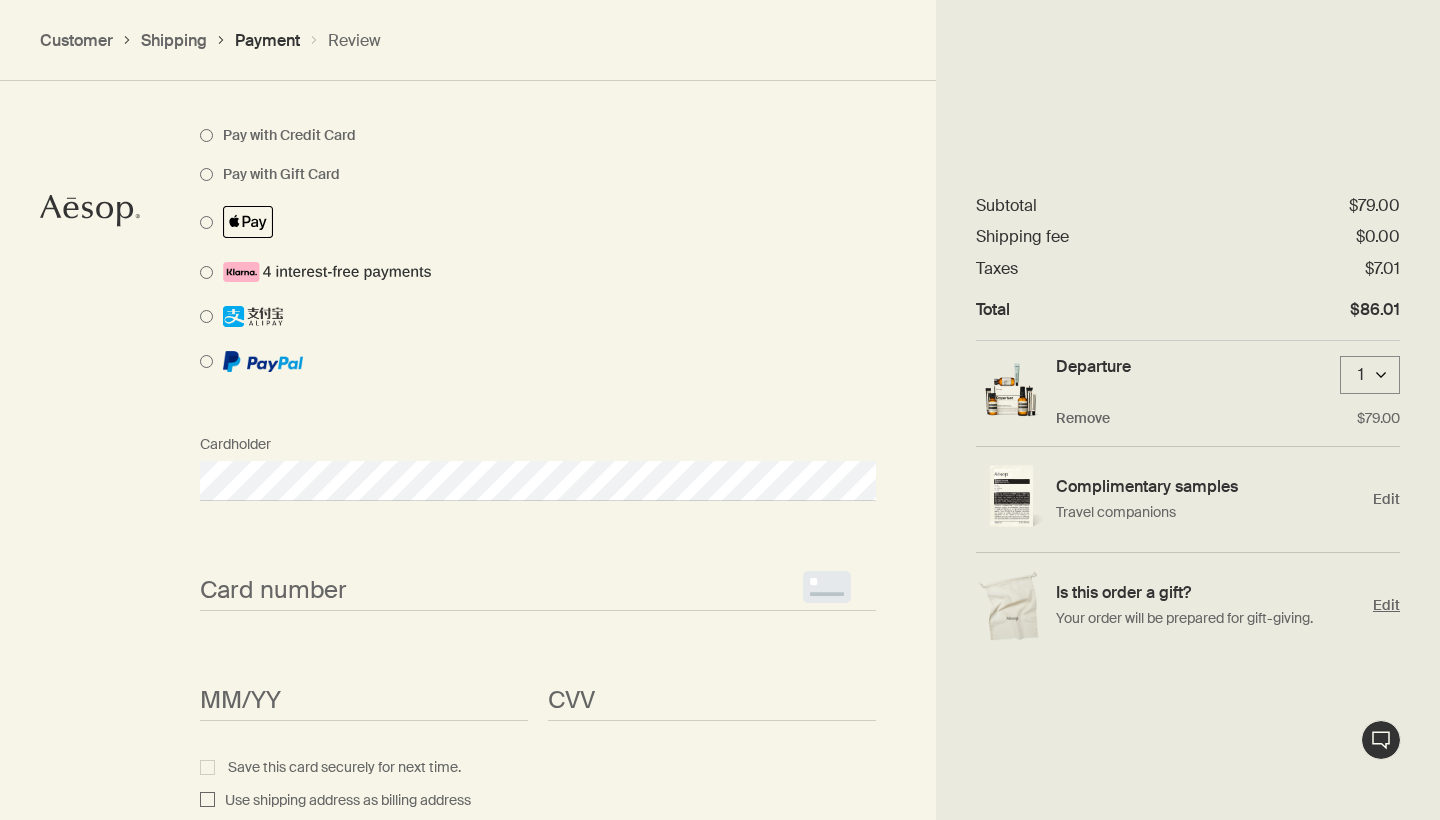 scroll, scrollTop: 1606, scrollLeft: 0, axis: vertical 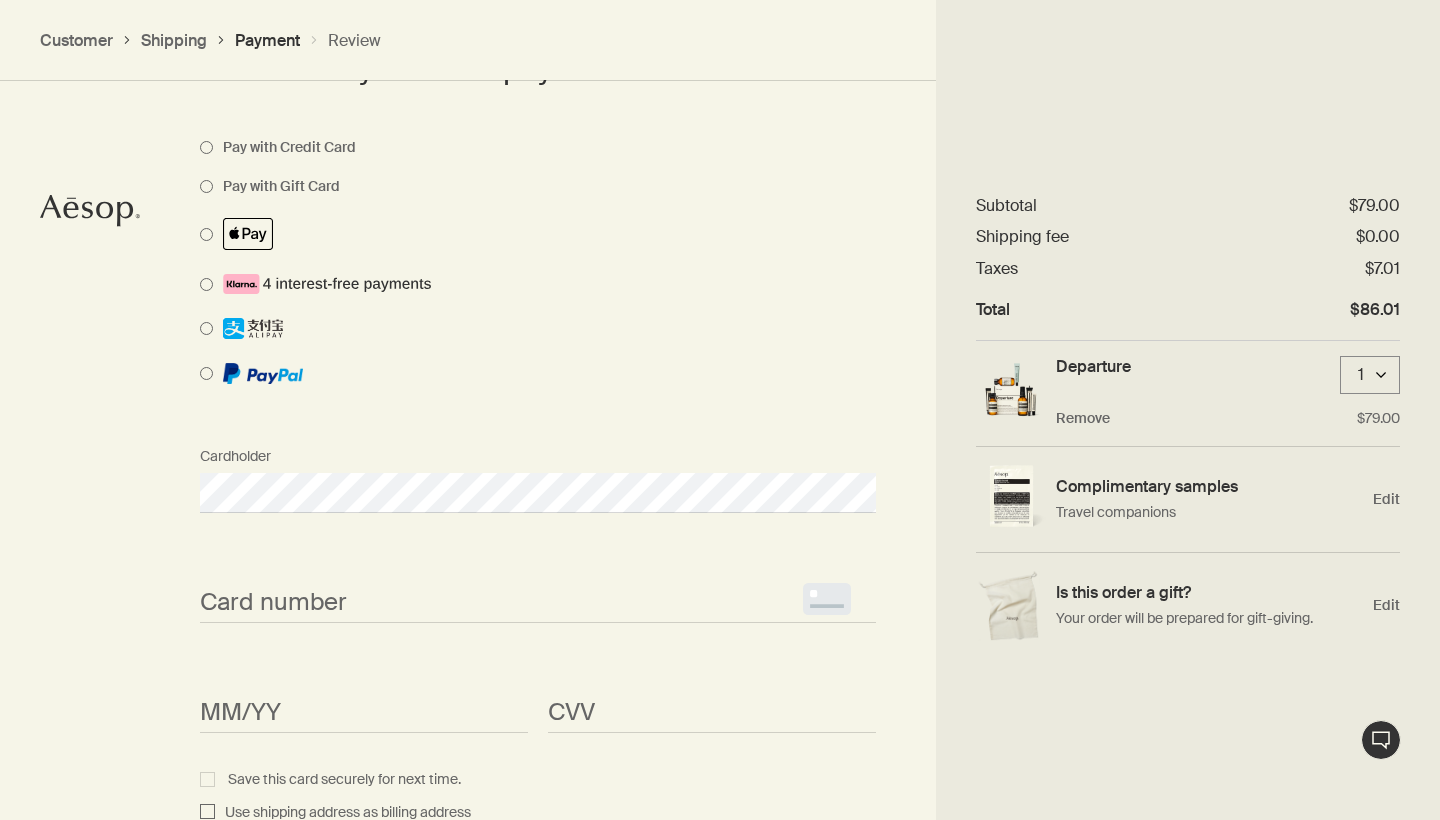 select on "US" 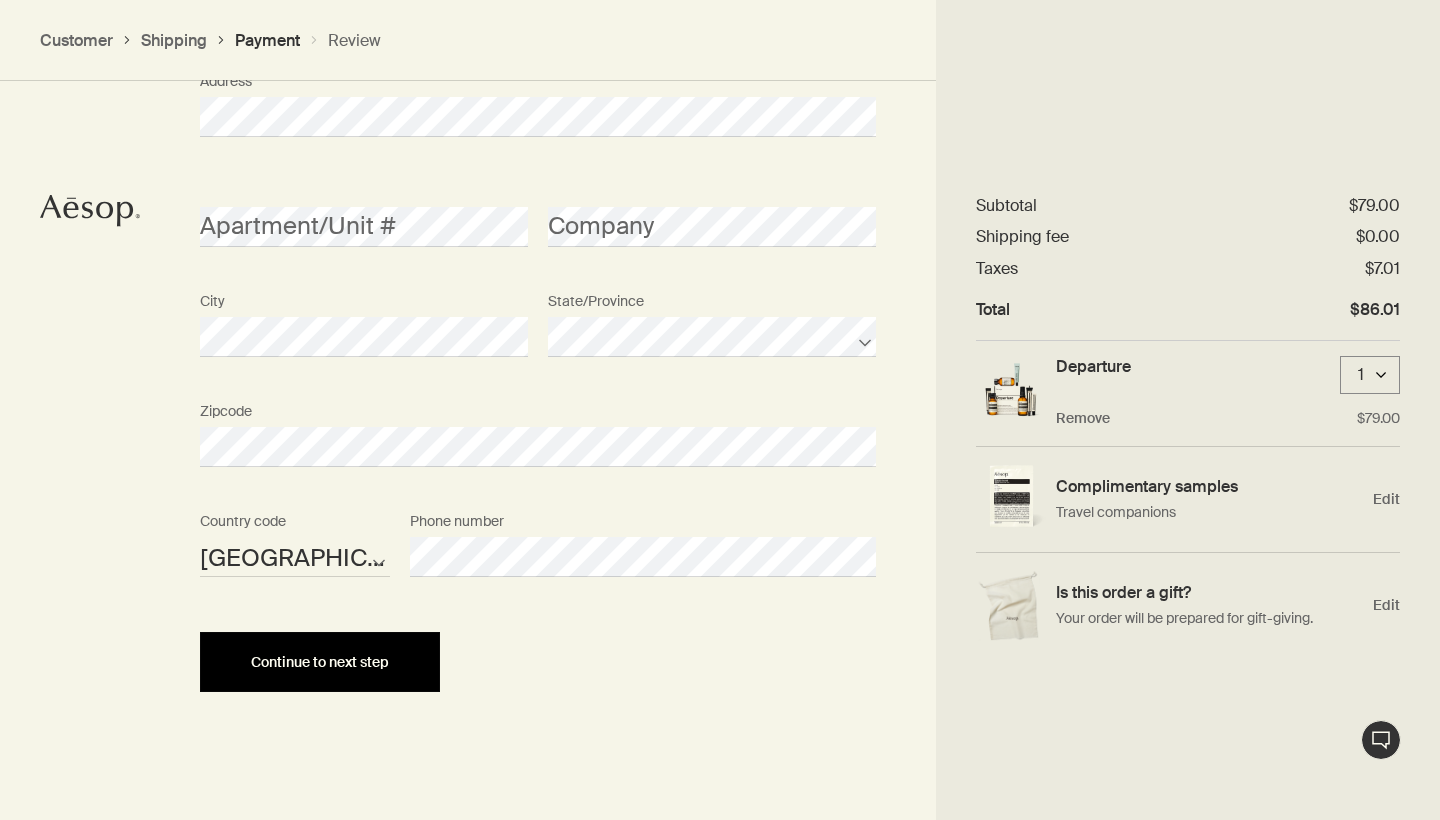 scroll, scrollTop: 2175, scrollLeft: 0, axis: vertical 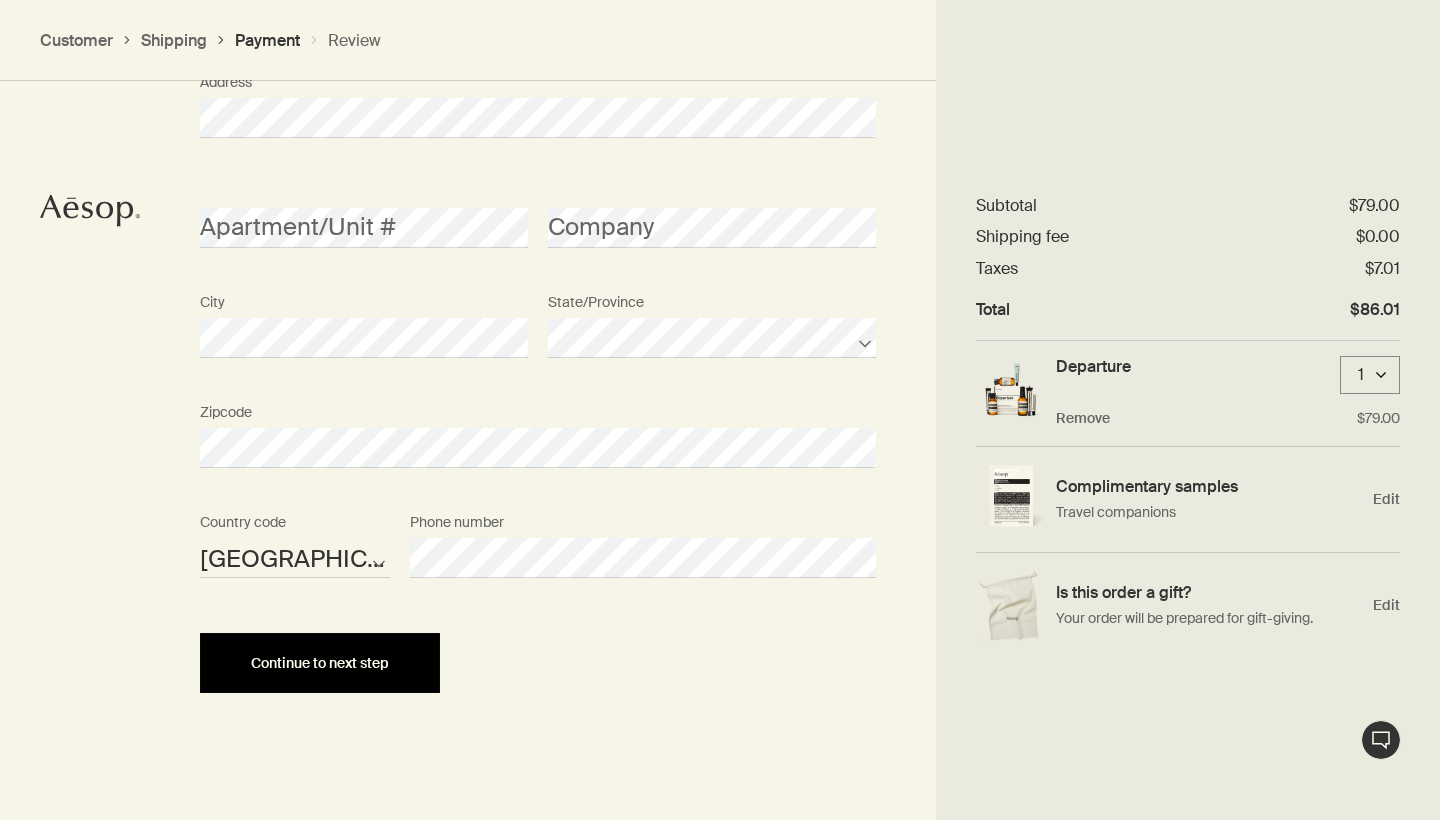 click on "Continue to next step" at bounding box center [320, 663] 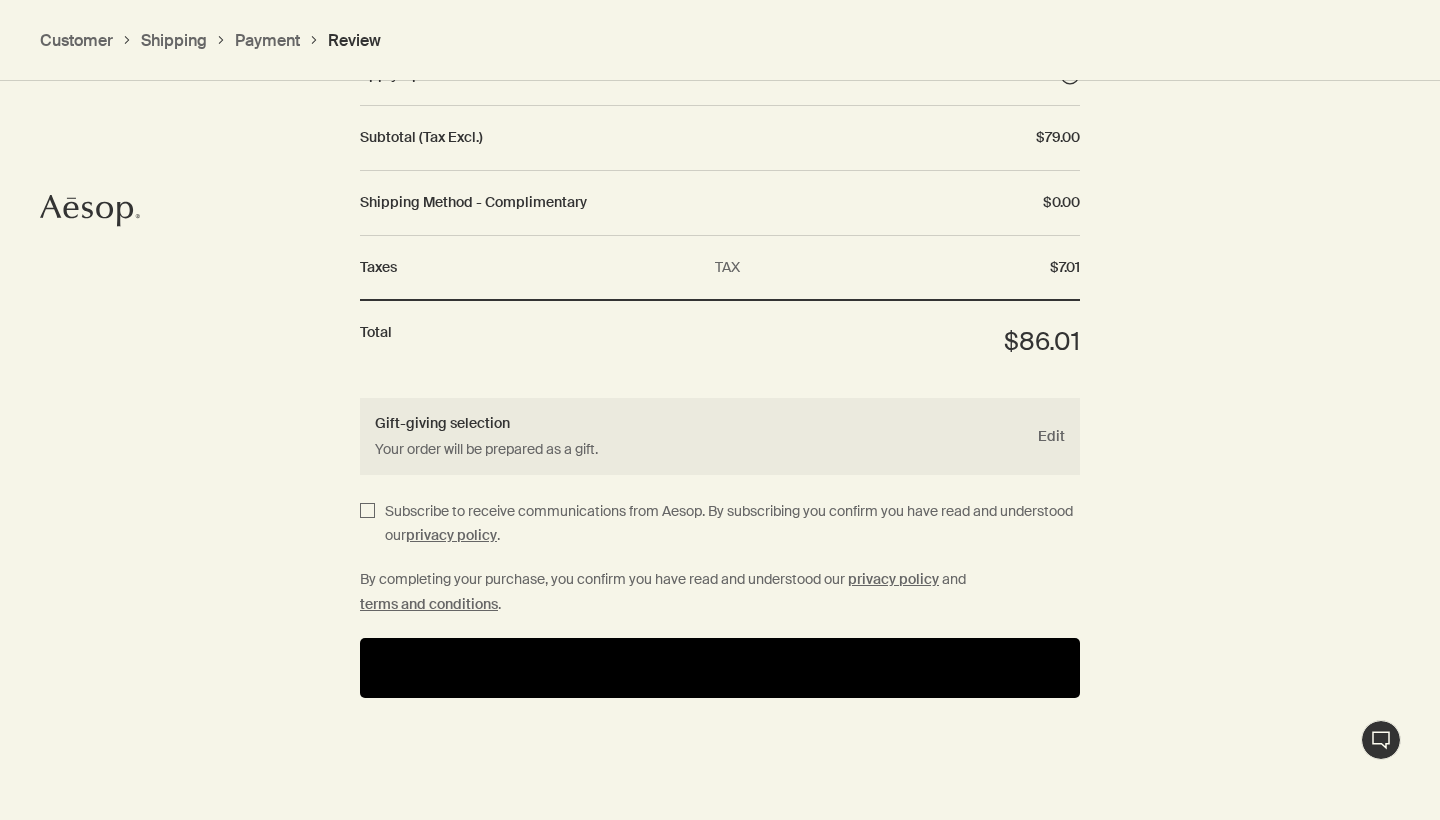 scroll, scrollTop: 2368, scrollLeft: 0, axis: vertical 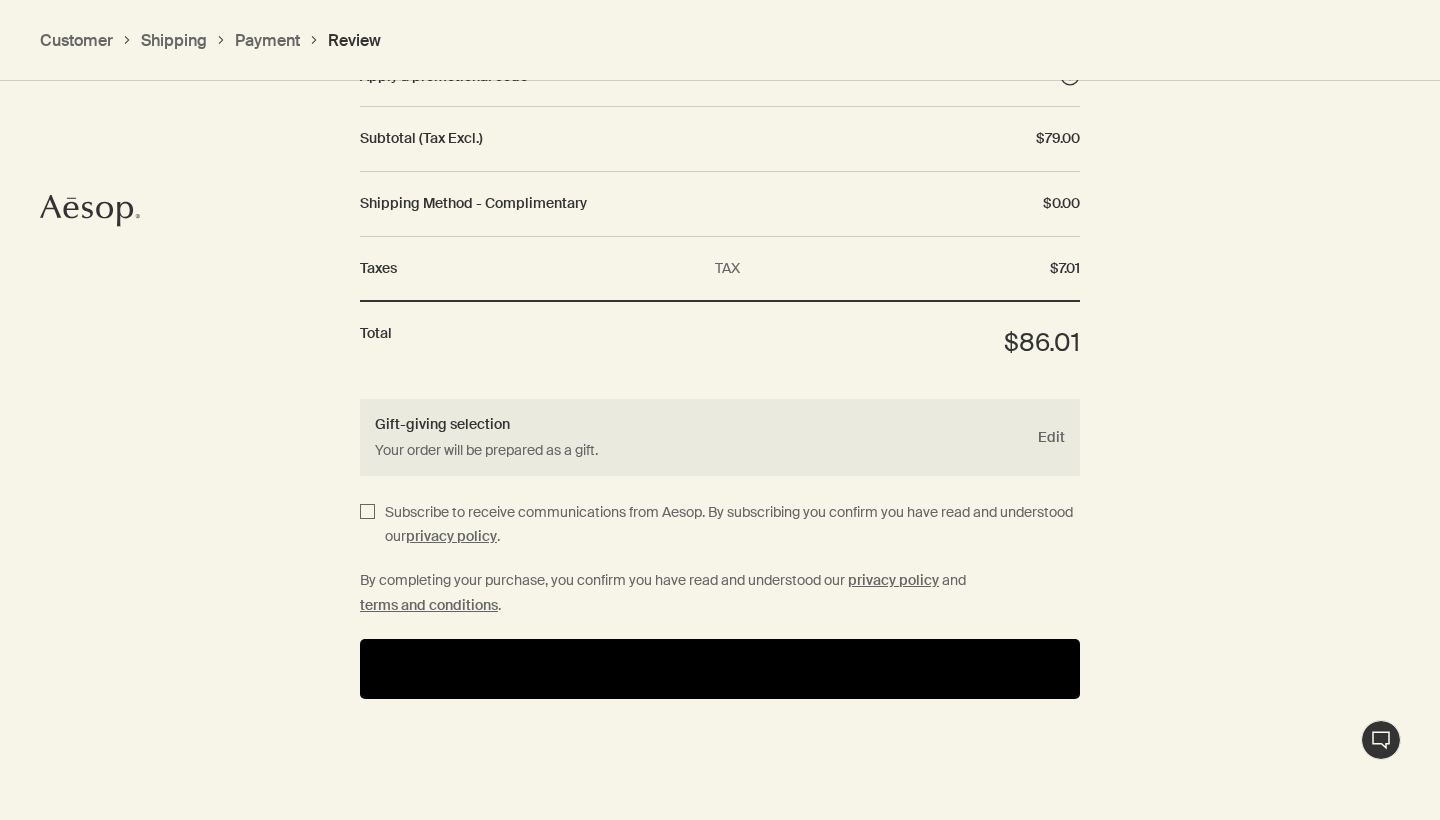 click at bounding box center [720, 669] 